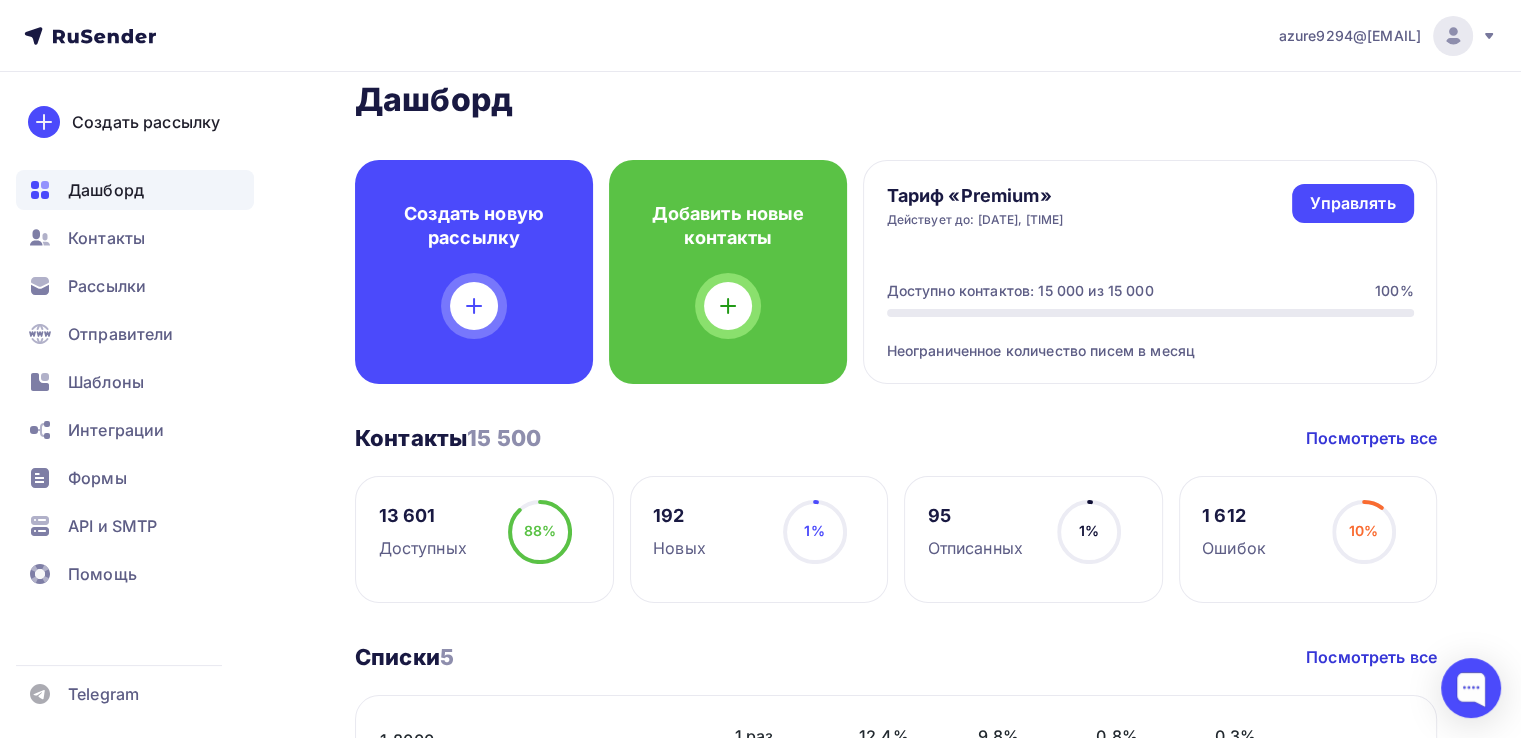 scroll, scrollTop: 25, scrollLeft: 0, axis: vertical 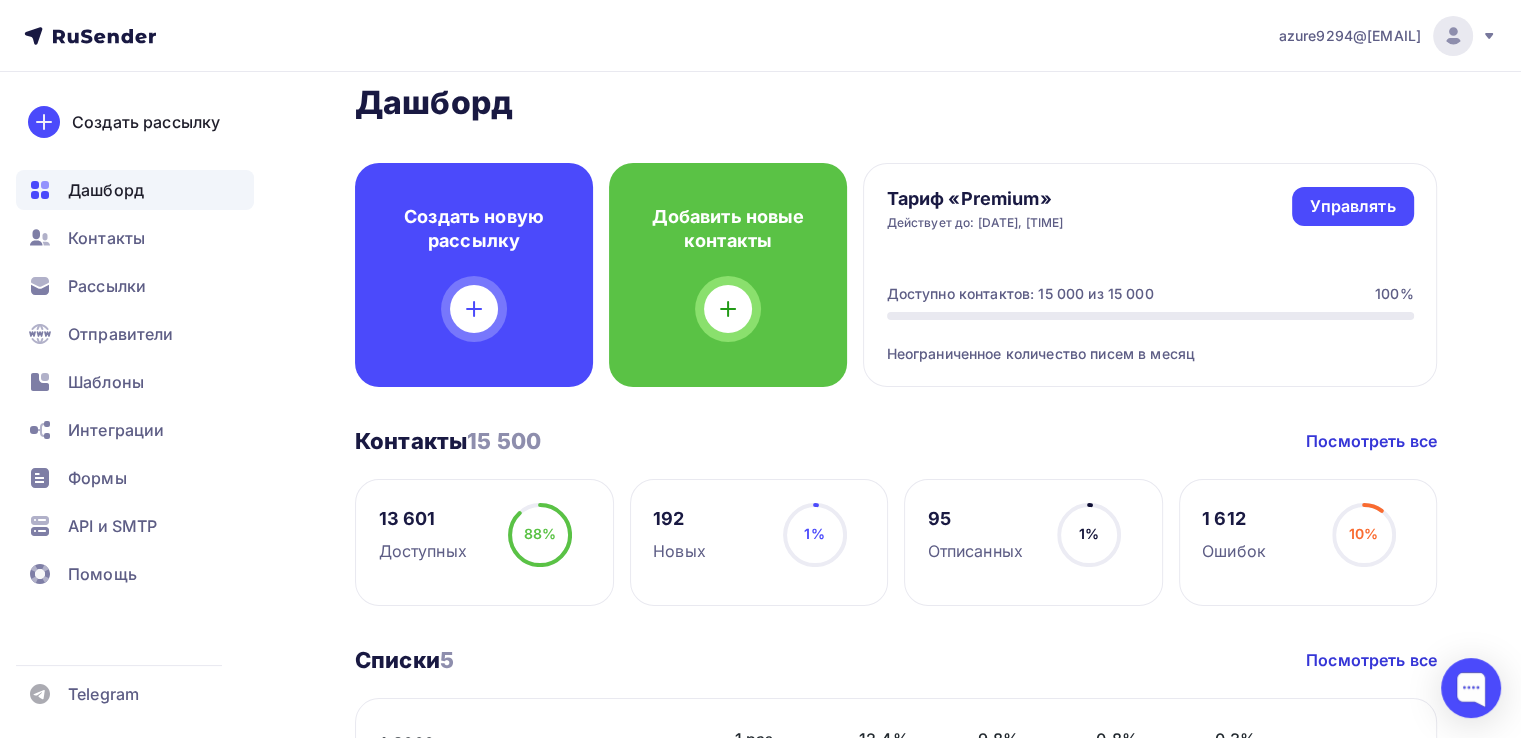 click on "azure9294@[EMAIL]" at bounding box center (1388, 36) 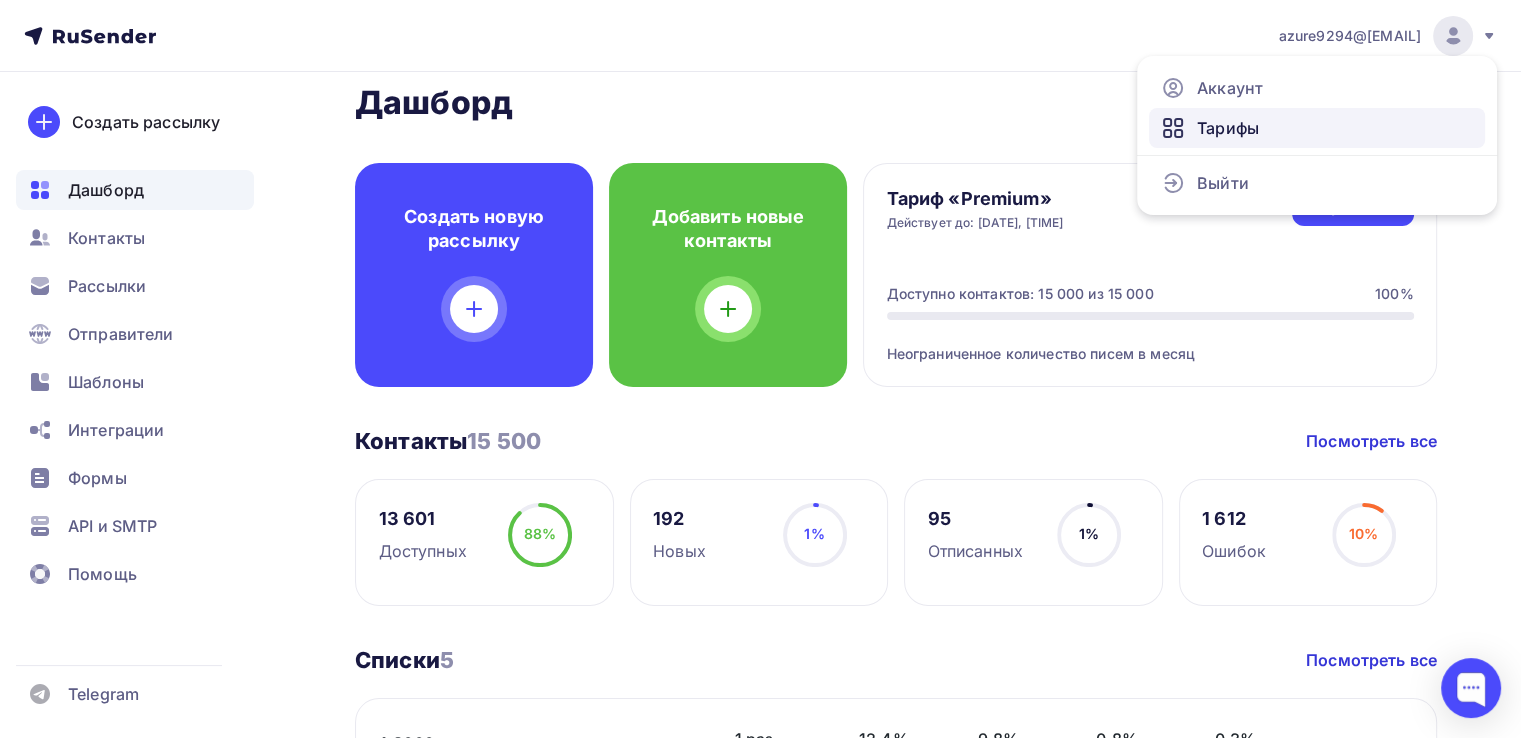 click on "Тарифы" at bounding box center (1317, 128) 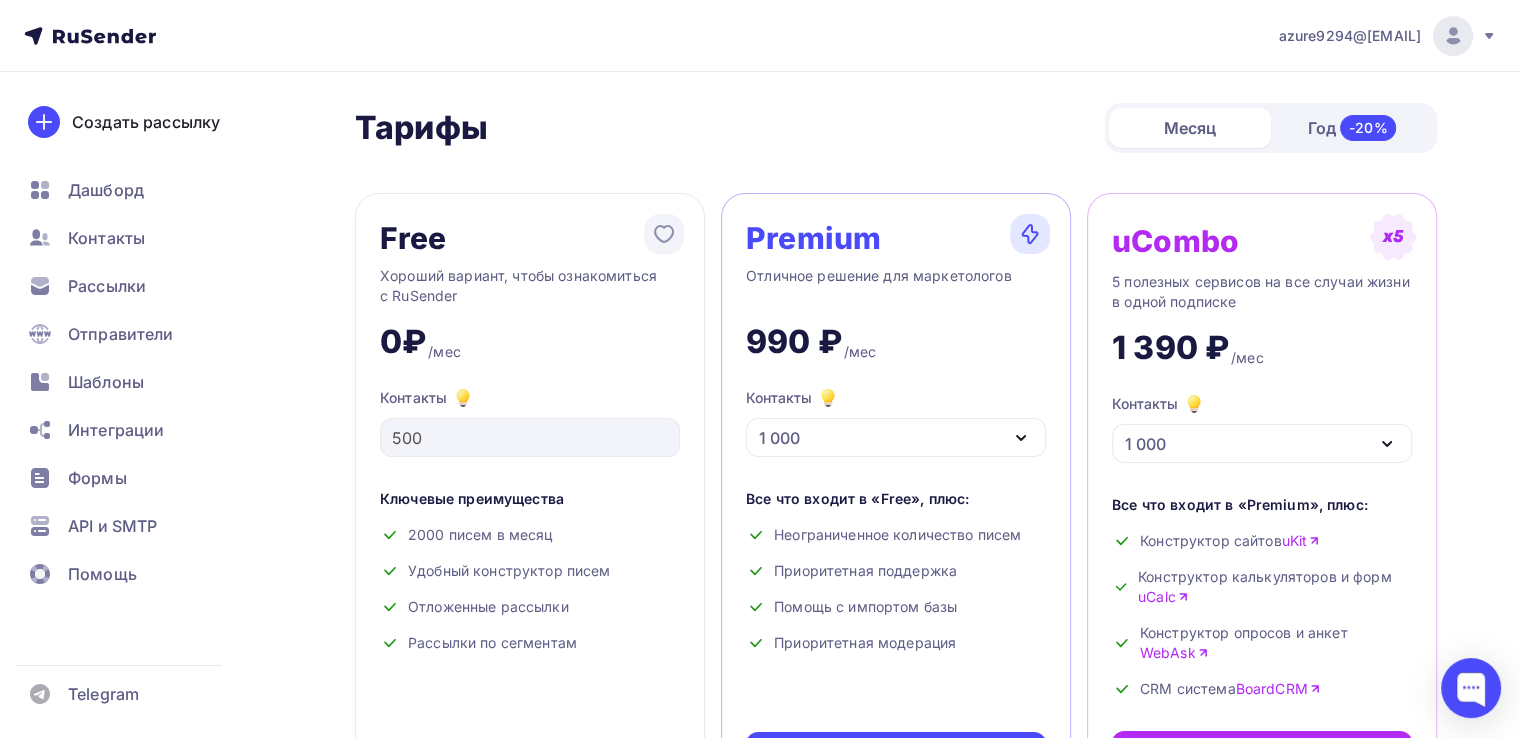 scroll, scrollTop: 0, scrollLeft: 0, axis: both 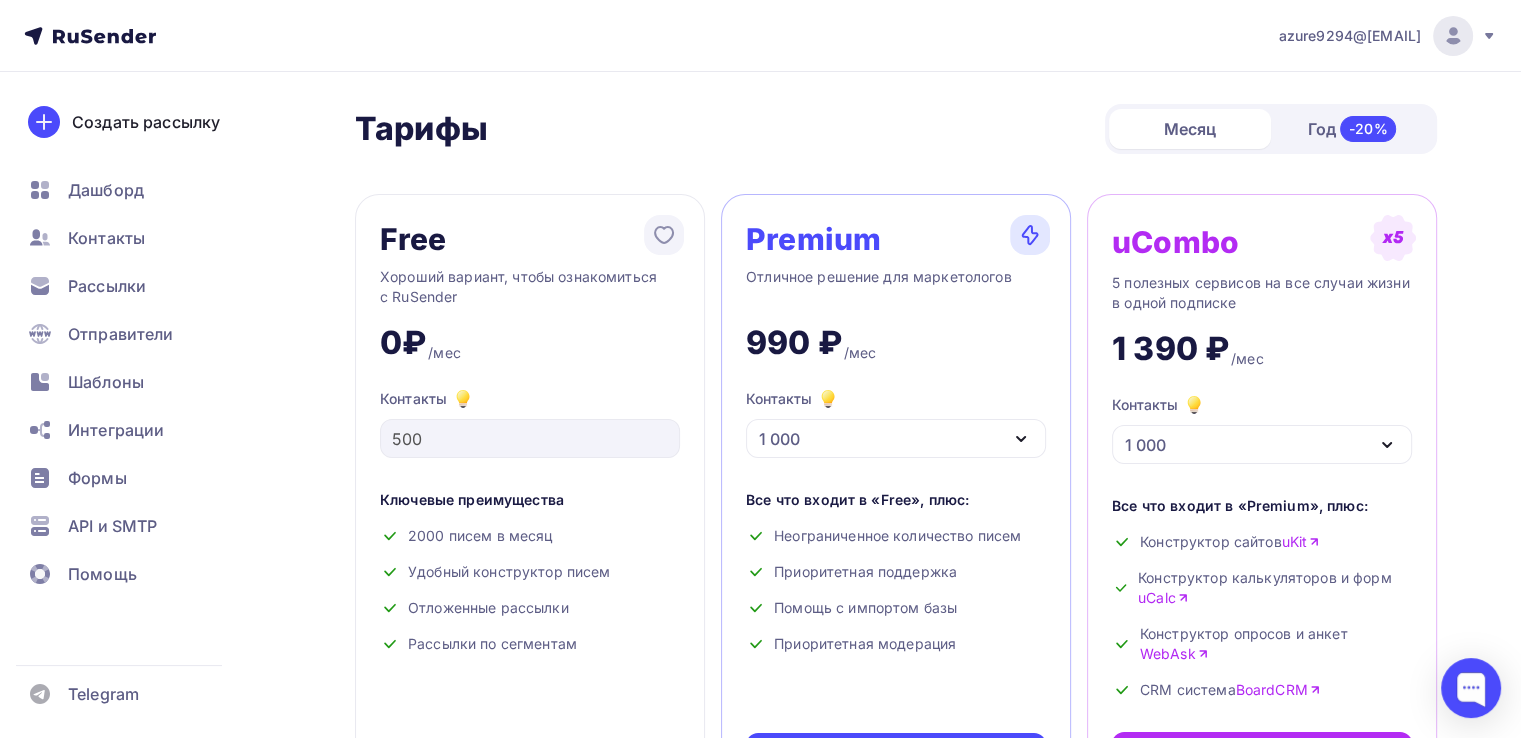 click 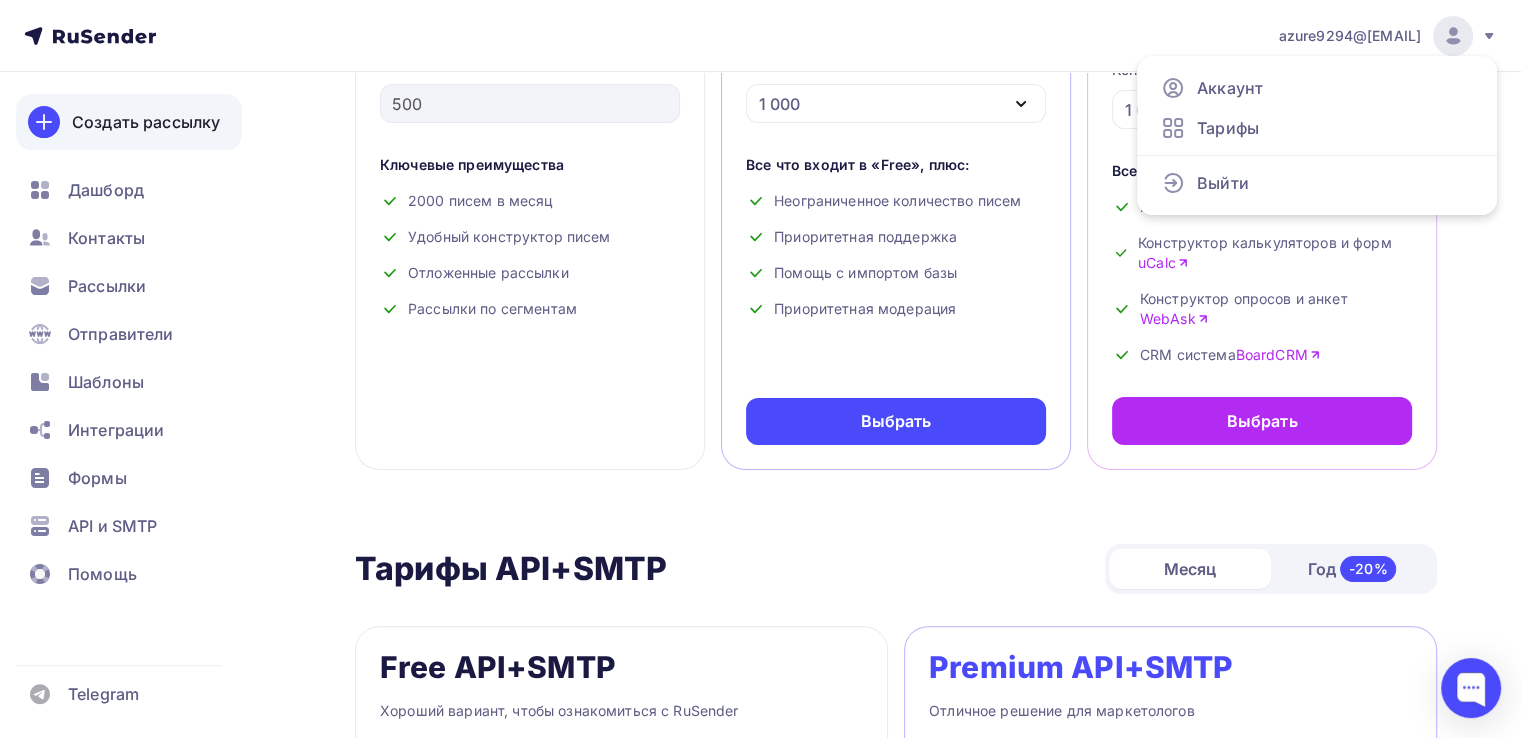 scroll, scrollTop: 0, scrollLeft: 0, axis: both 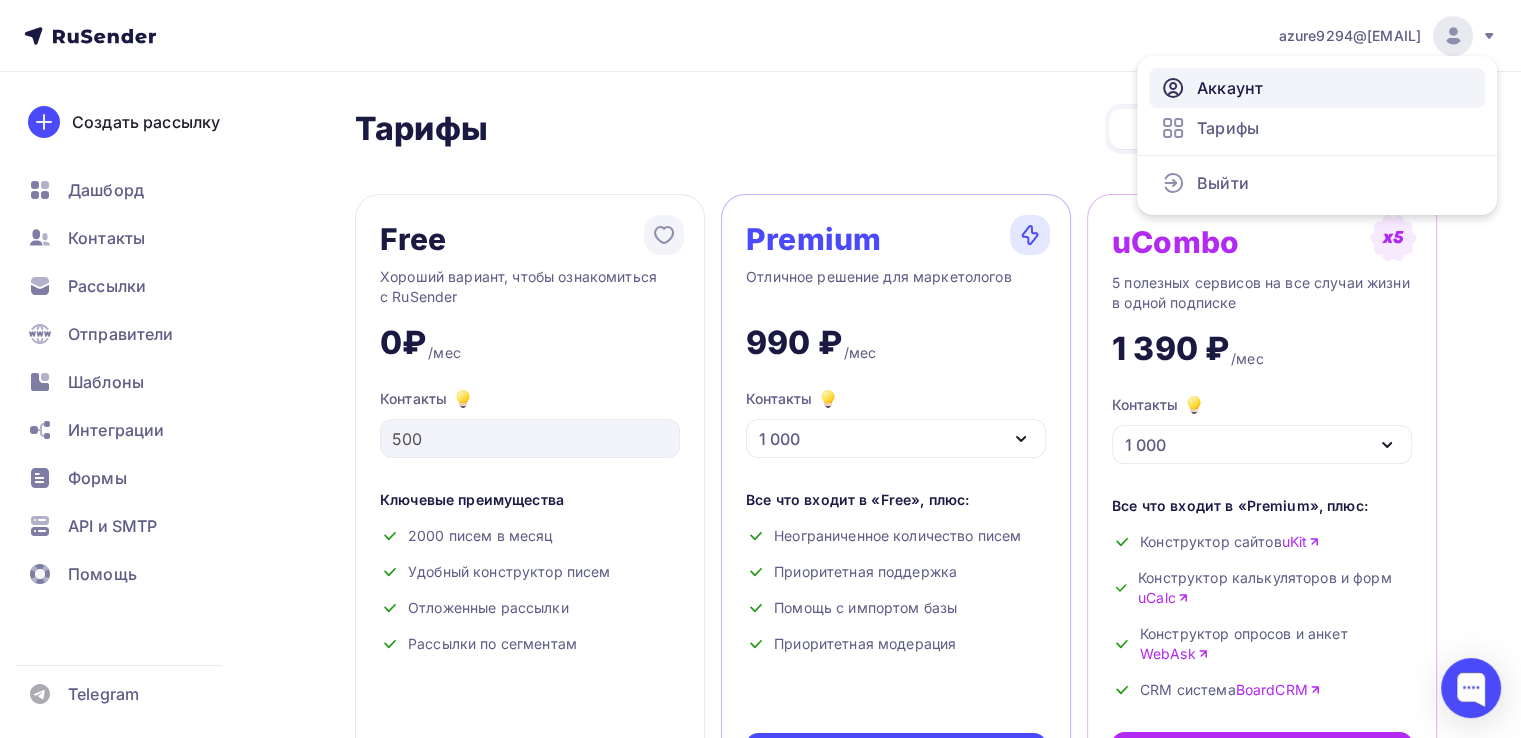 click on "Аккаунт" at bounding box center [1230, 88] 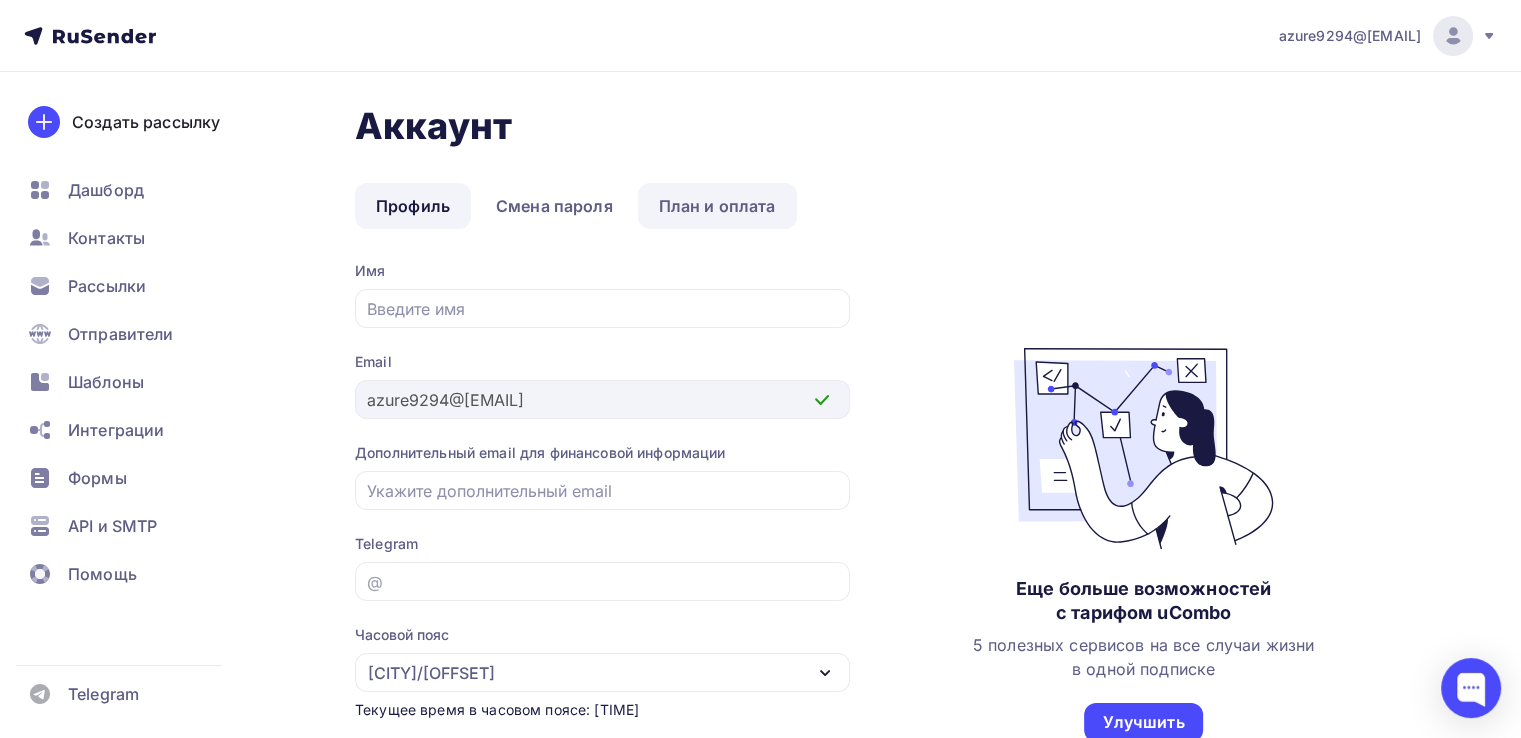 click on "План и оплата" at bounding box center (717, 206) 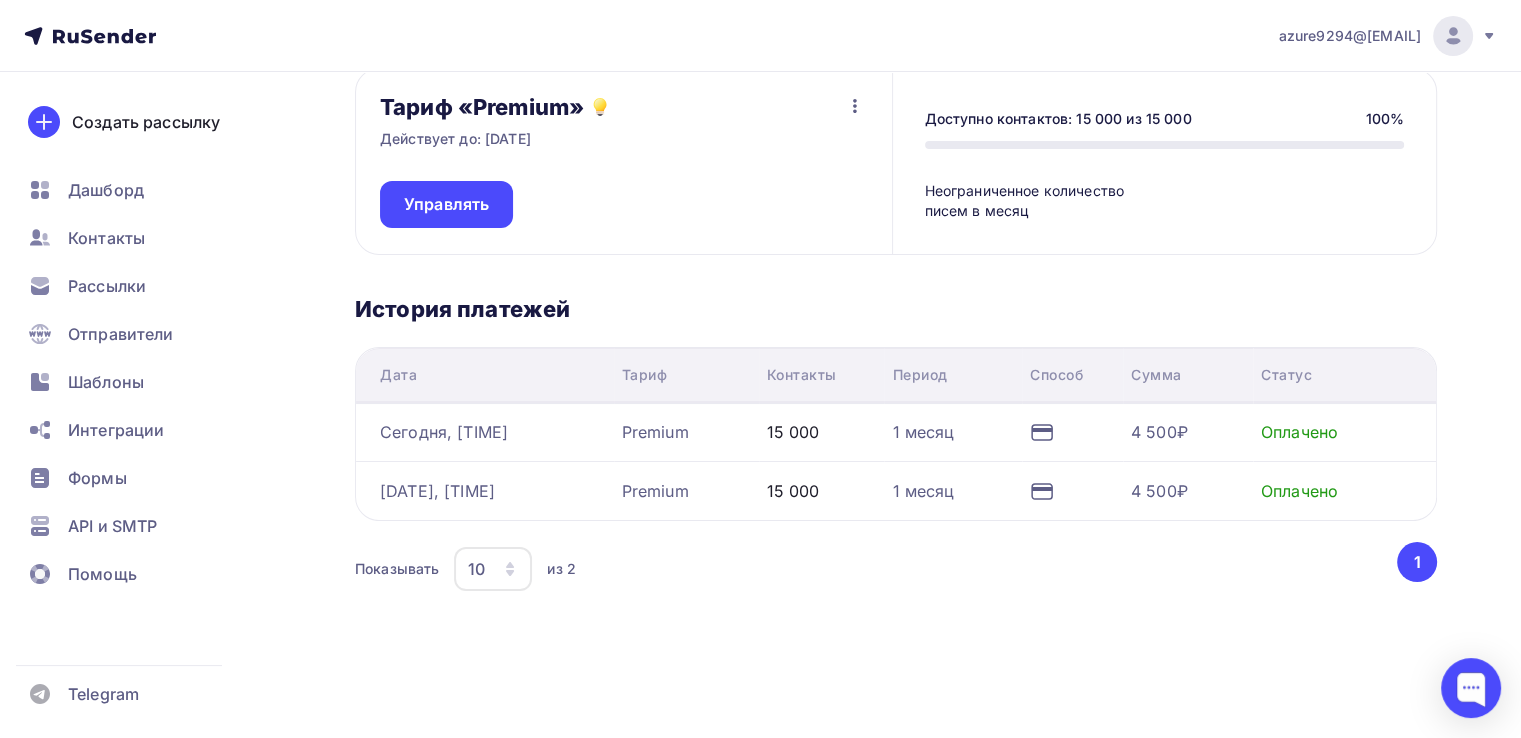 scroll, scrollTop: 198, scrollLeft: 0, axis: vertical 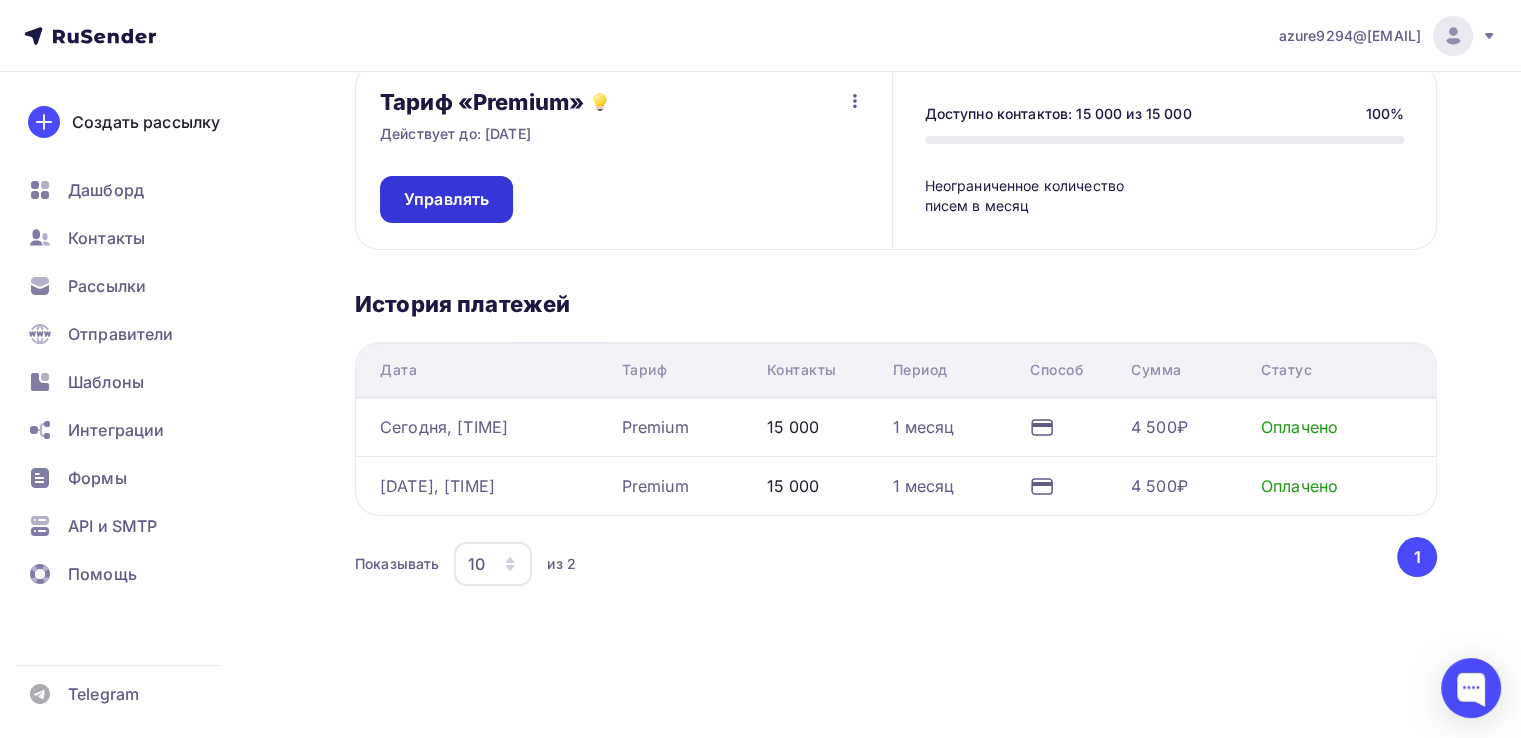 click on "Управлять" at bounding box center [446, 199] 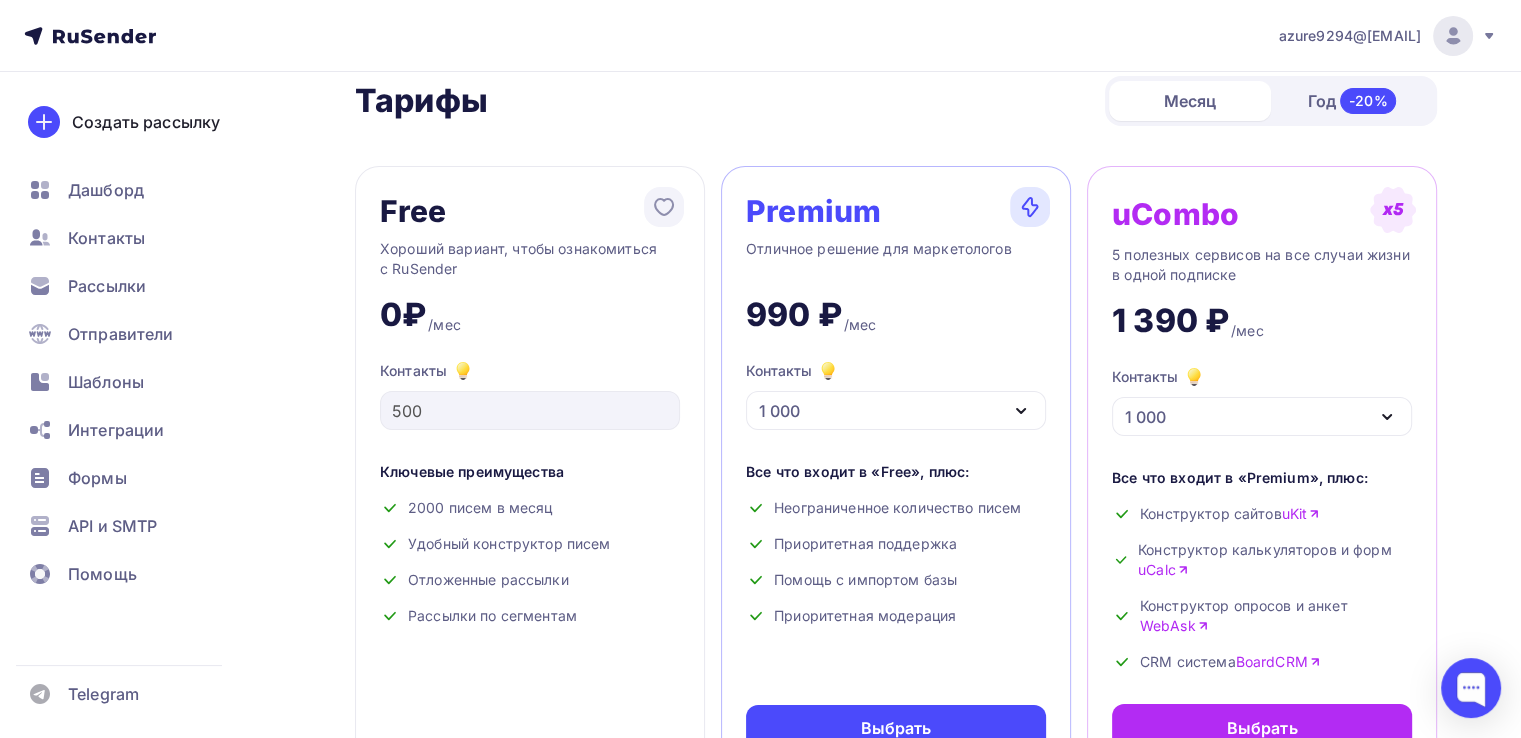scroll, scrollTop: 0, scrollLeft: 0, axis: both 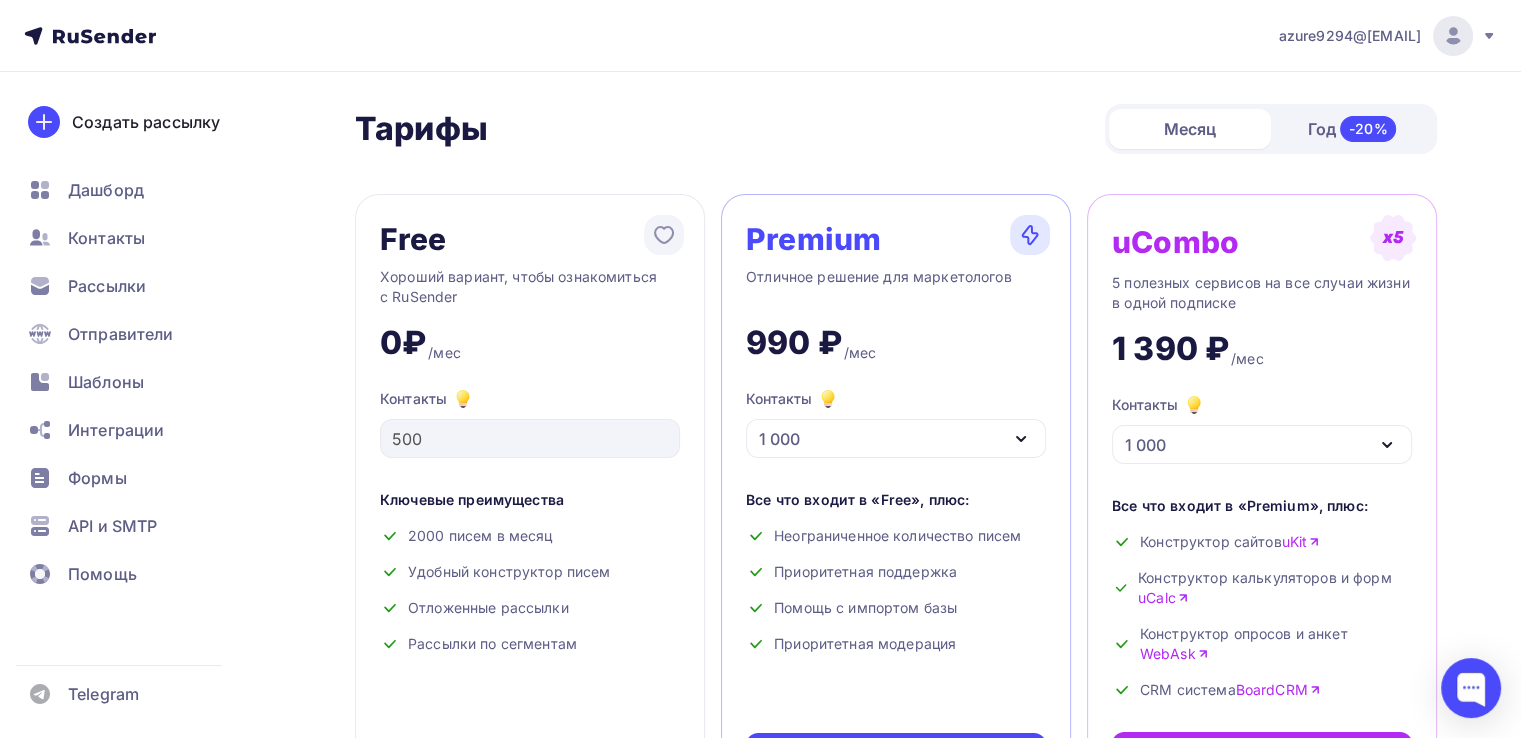 click on "Free" at bounding box center [530, 239] 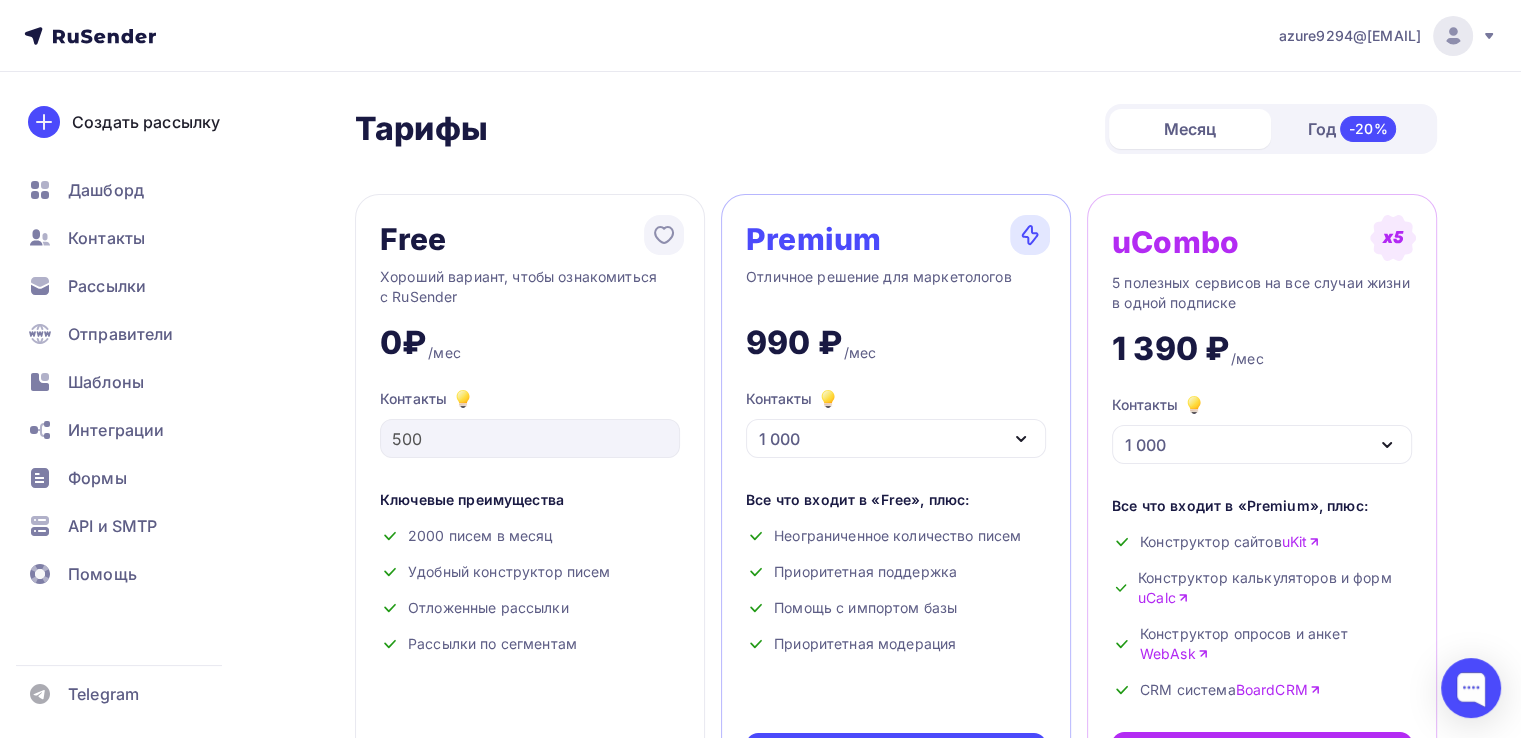 click on "Free" at bounding box center [530, 239] 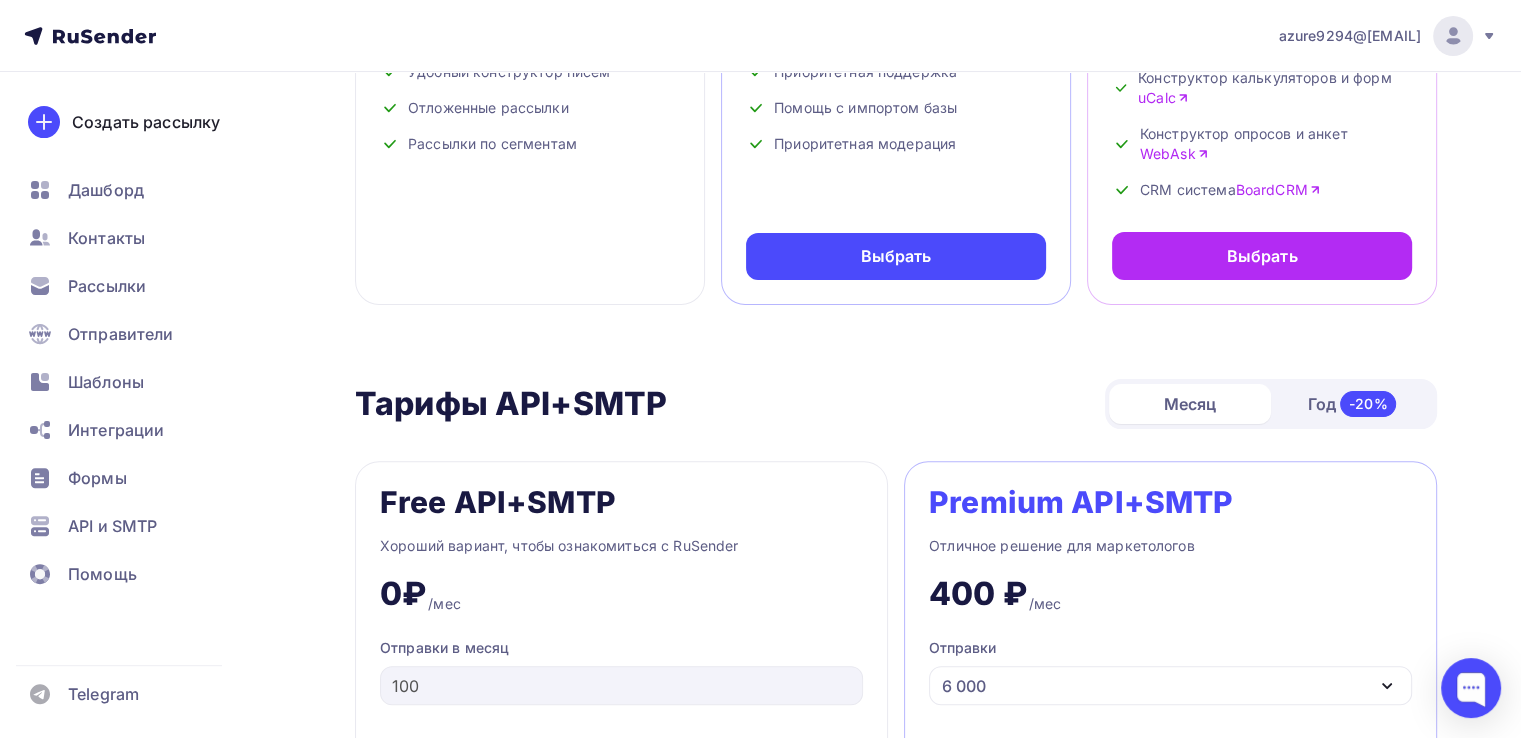 click on "Free     Хороший вариант, чтобы ознакомиться с RuSender   0₽   /мес
Контакты
500
Ключевые преимущества
2000 писем в месяц
Удобный конструктор писем
Отложенные рассылки
Рассылки по сегментам
Текущий тариф" at bounding box center (530, -1) 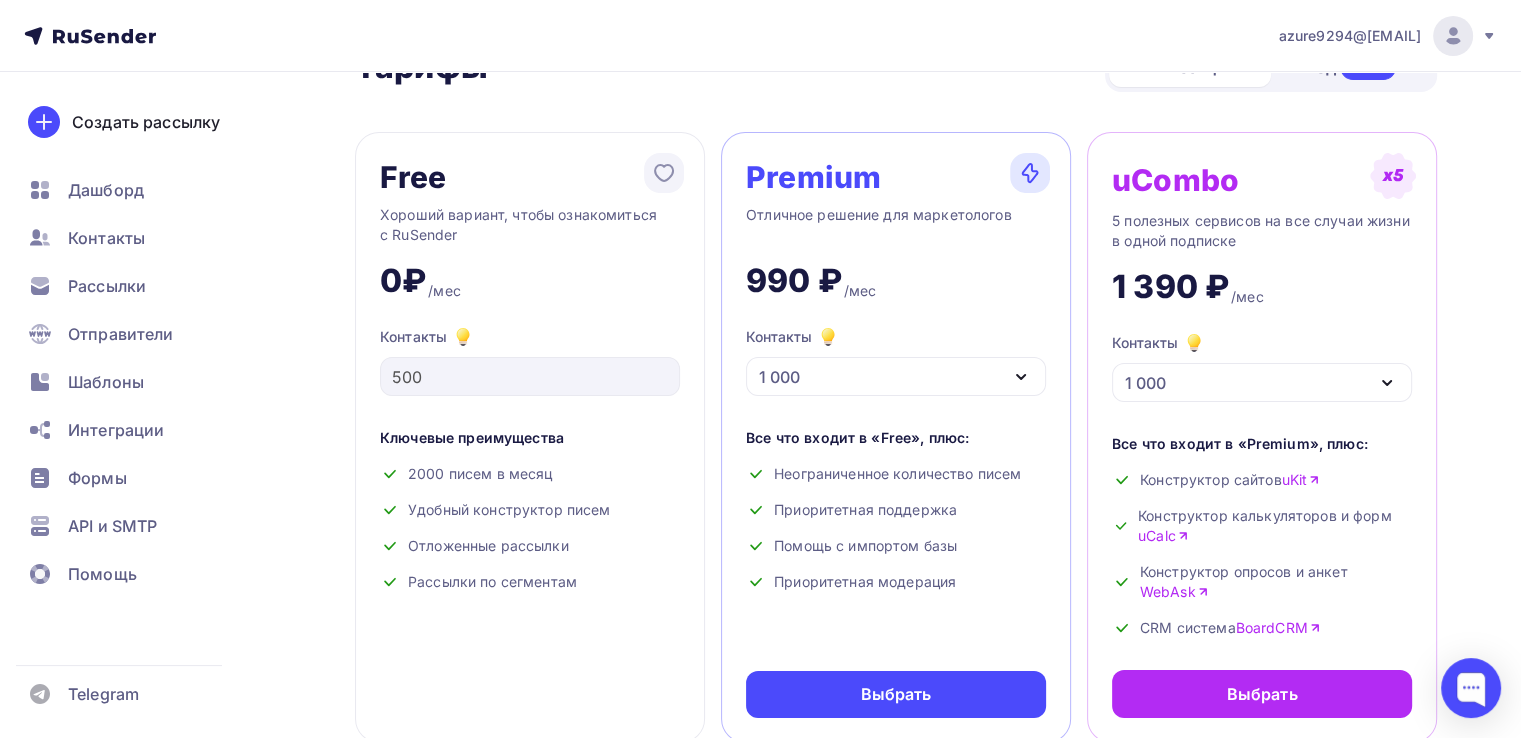 scroll, scrollTop: 0, scrollLeft: 0, axis: both 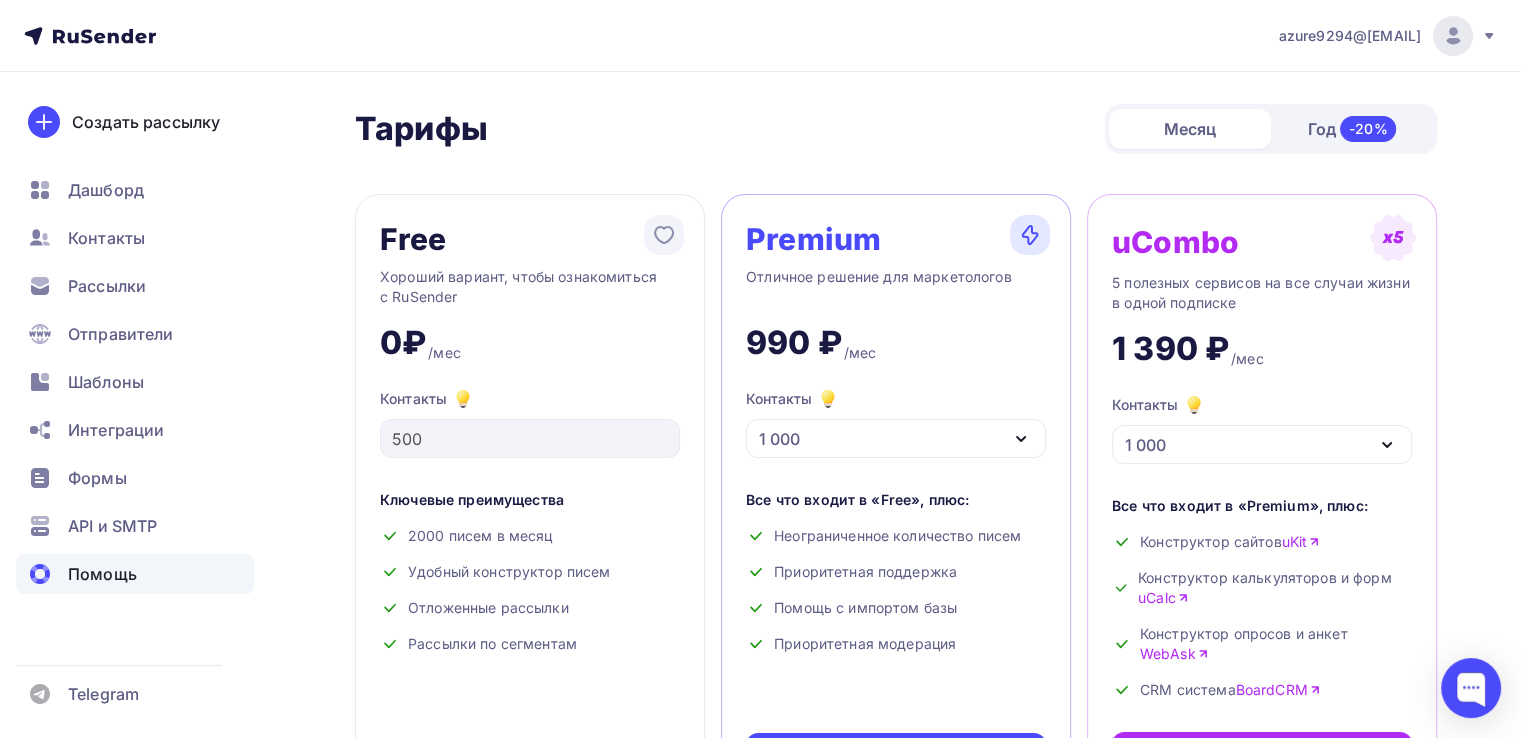 click on "Помощь" at bounding box center (102, 574) 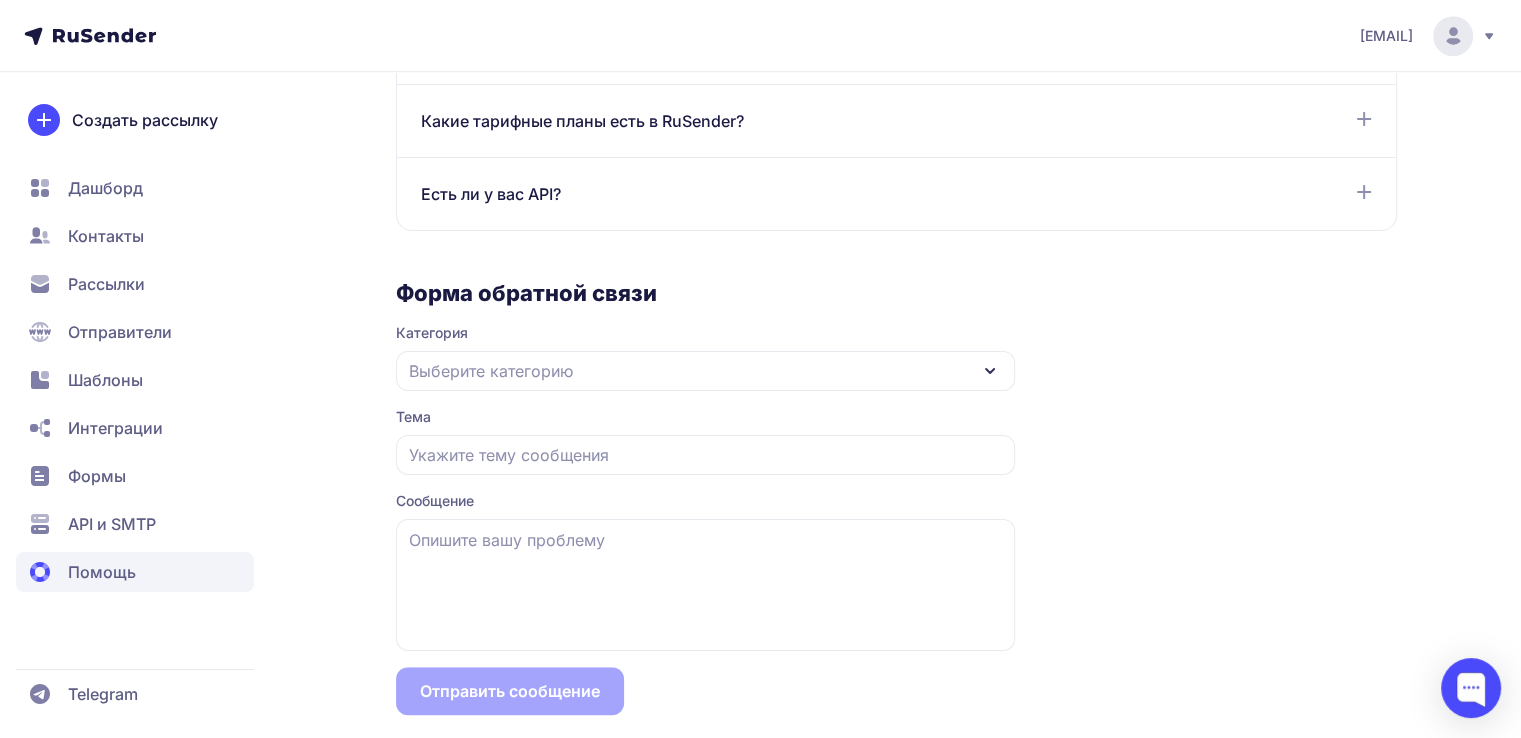 scroll, scrollTop: 1332, scrollLeft: 0, axis: vertical 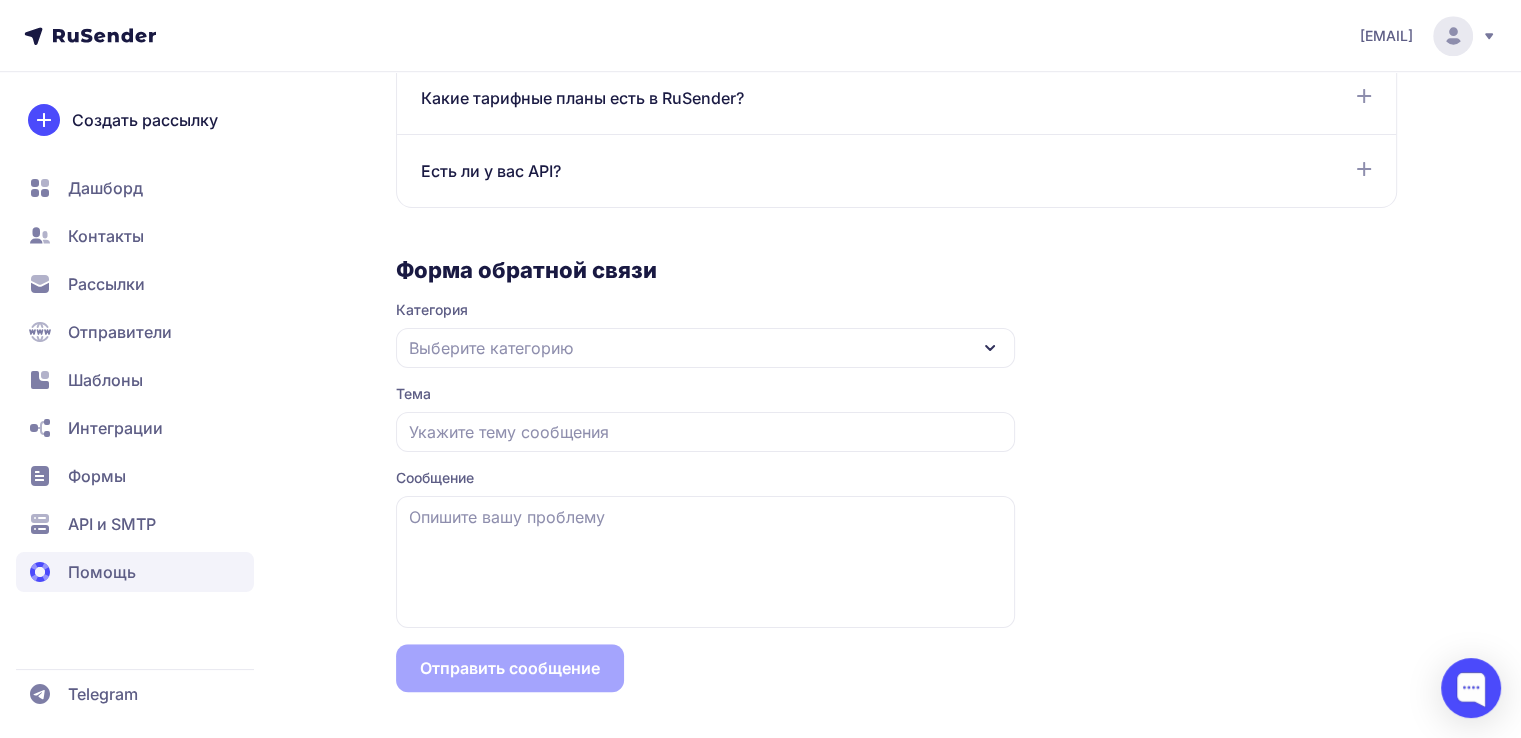 click on "Выберите категорию" at bounding box center (705, 348) 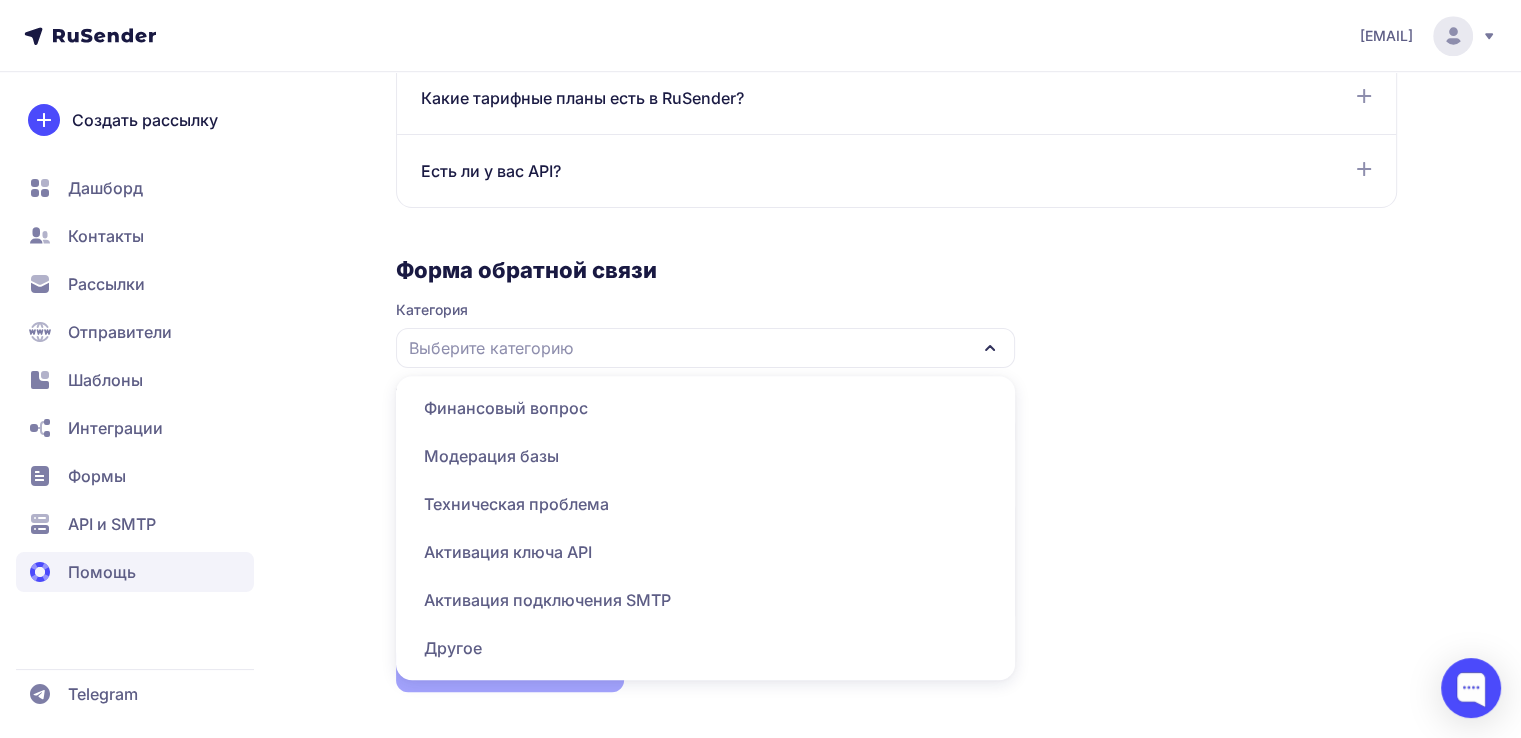 click on "Финансовый вопрос" 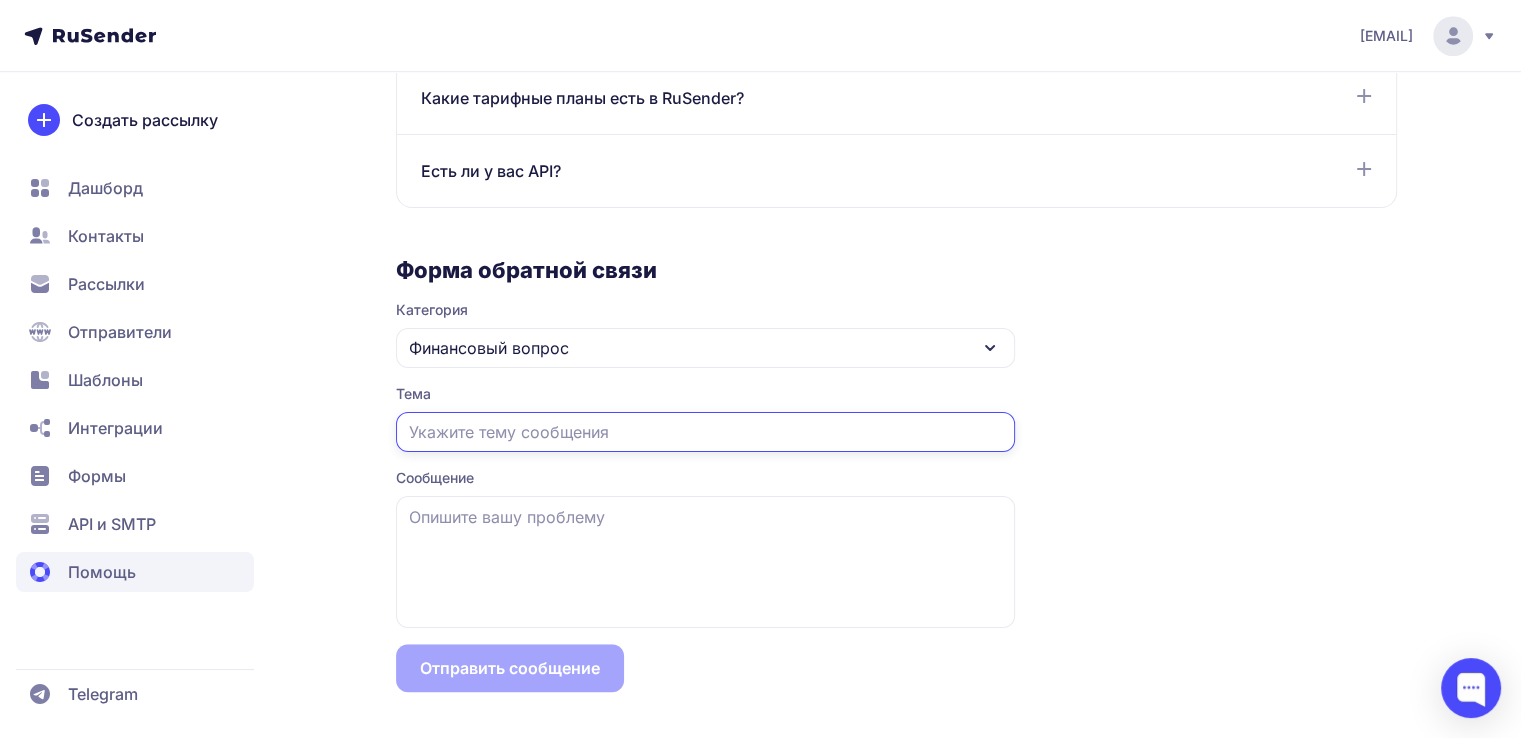 click at bounding box center [705, 432] 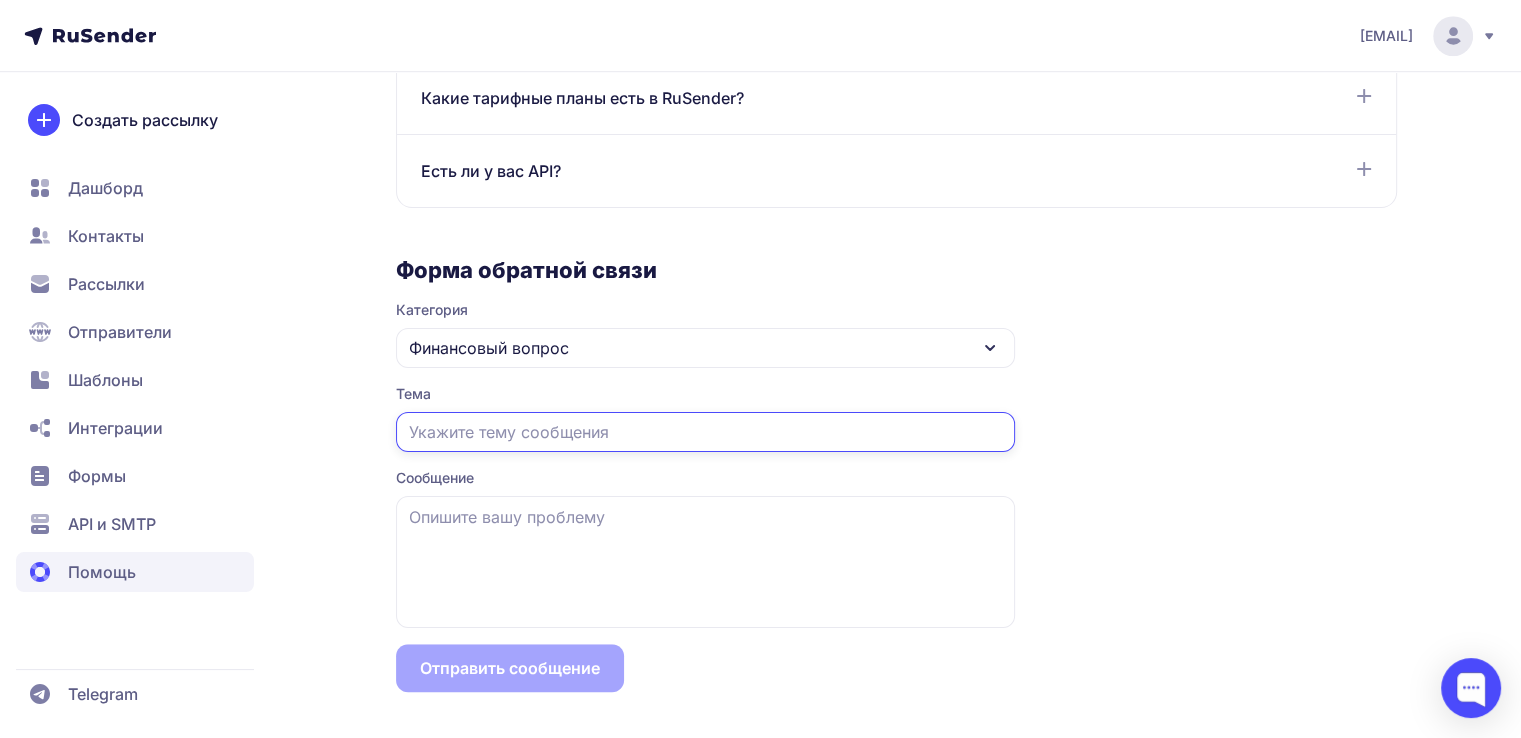 type on "c" 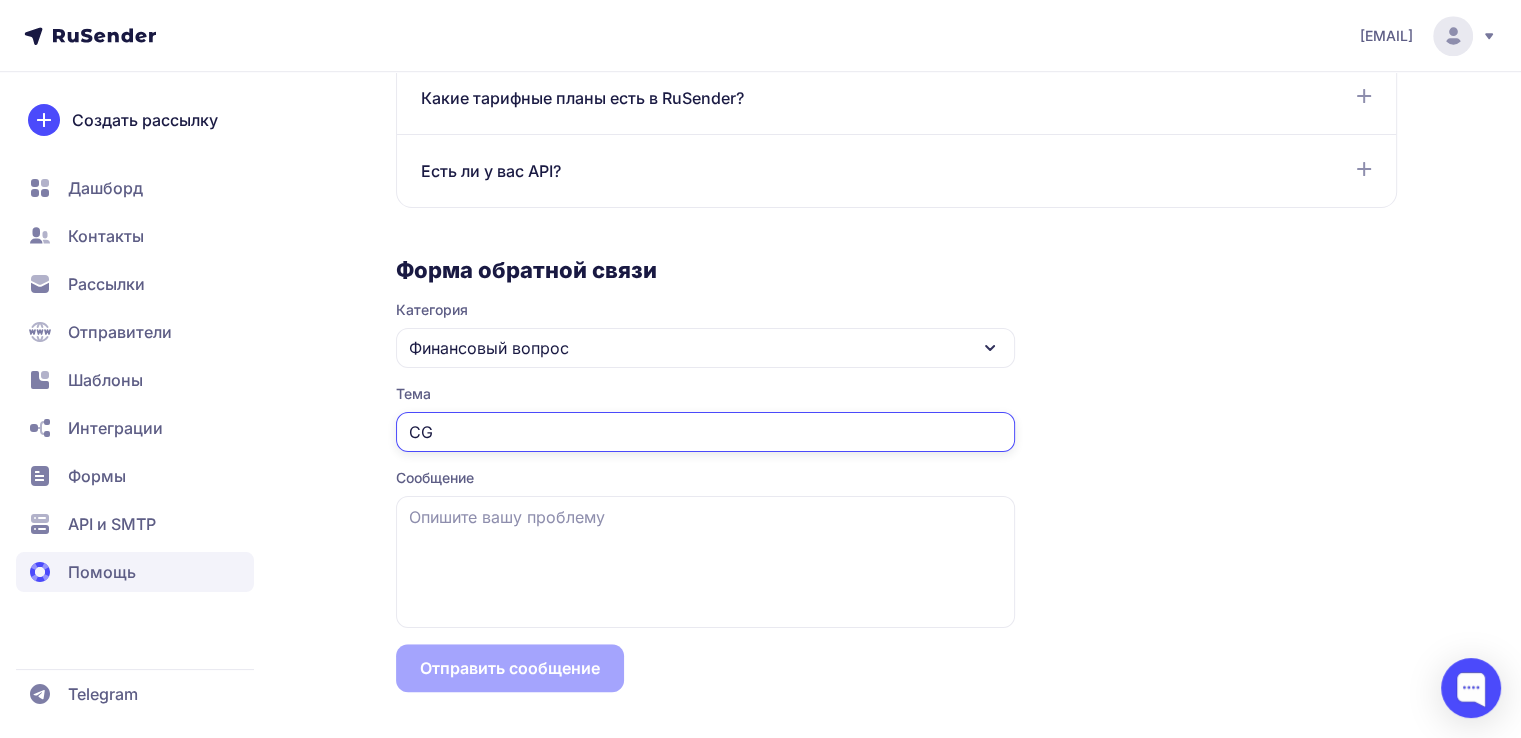 type on "C" 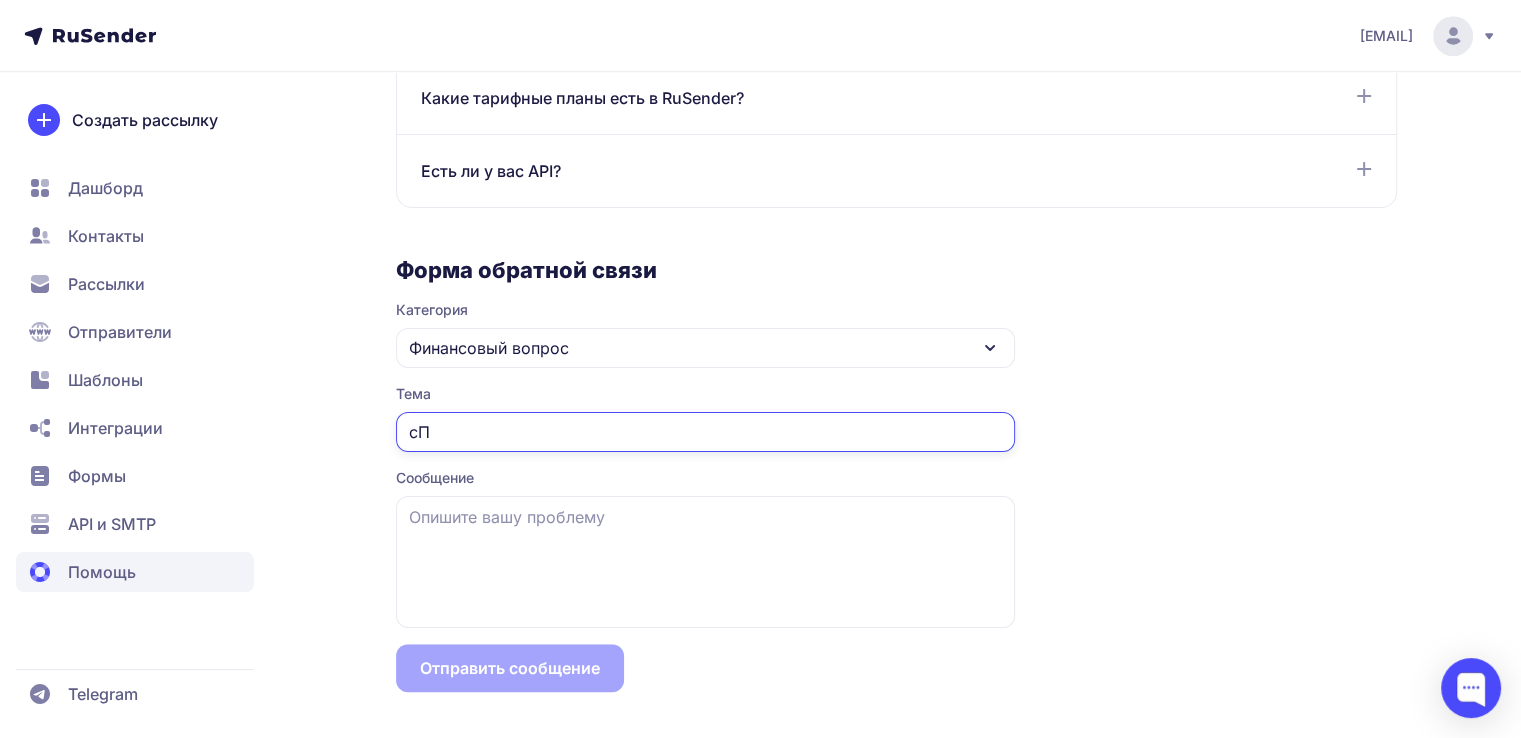 type on "с" 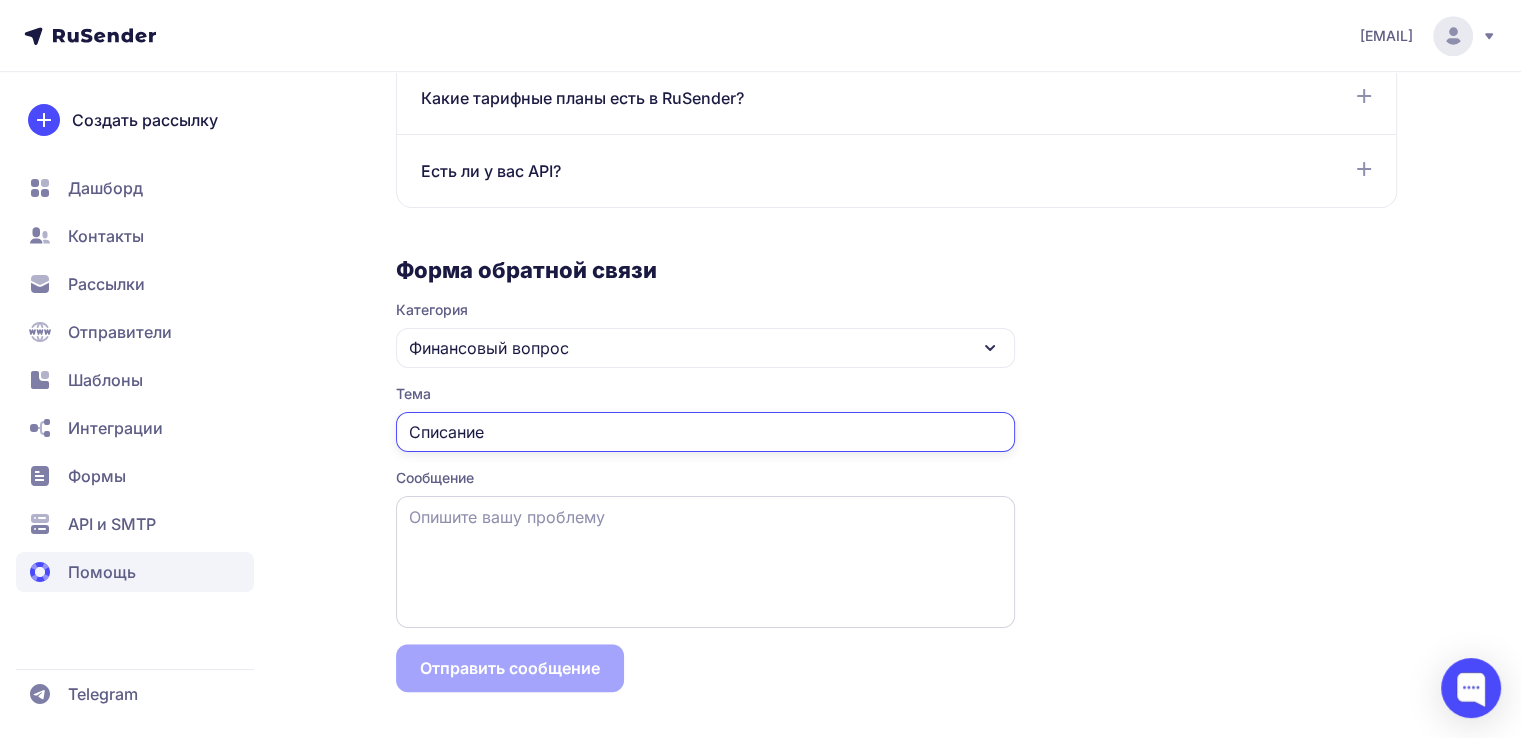 type on "Списание" 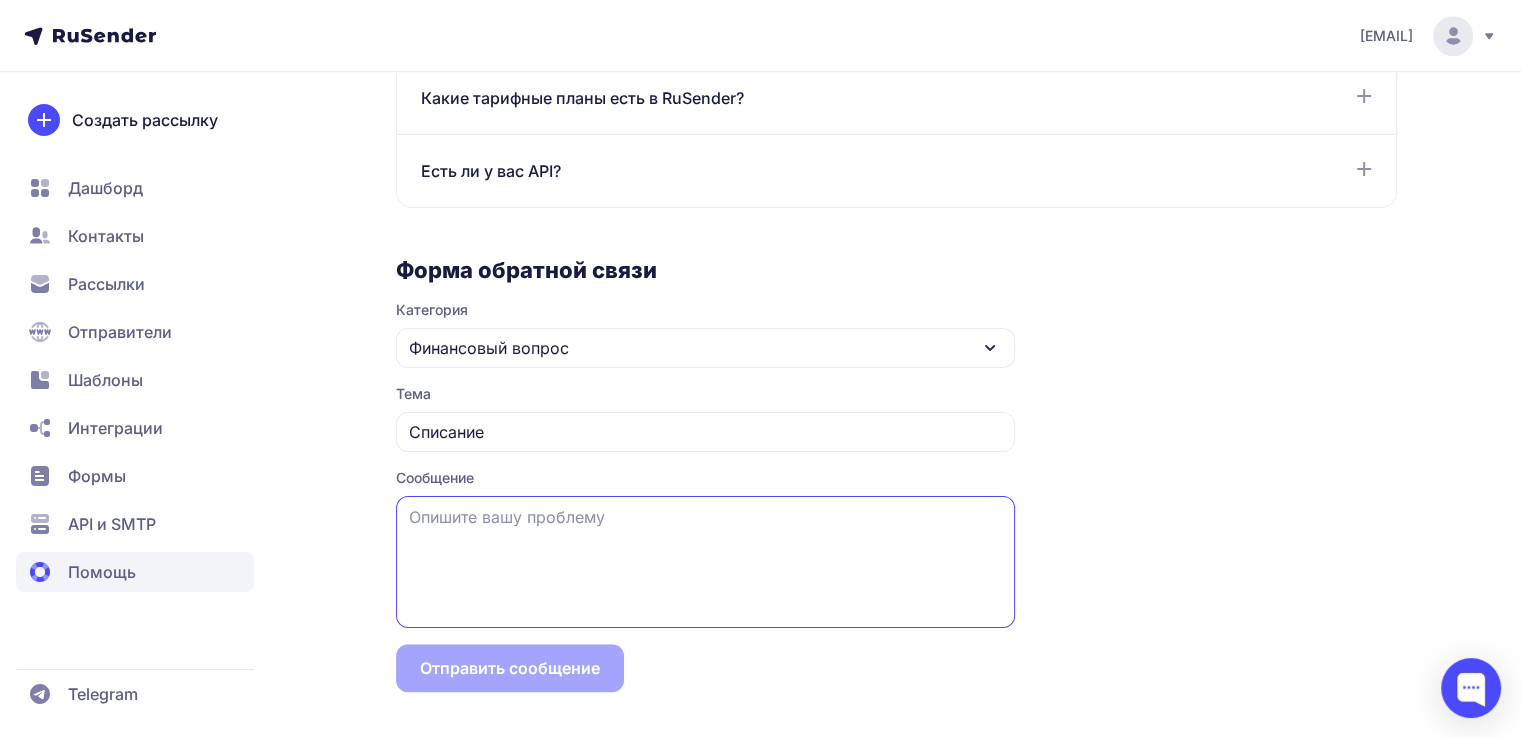 click at bounding box center [705, 562] 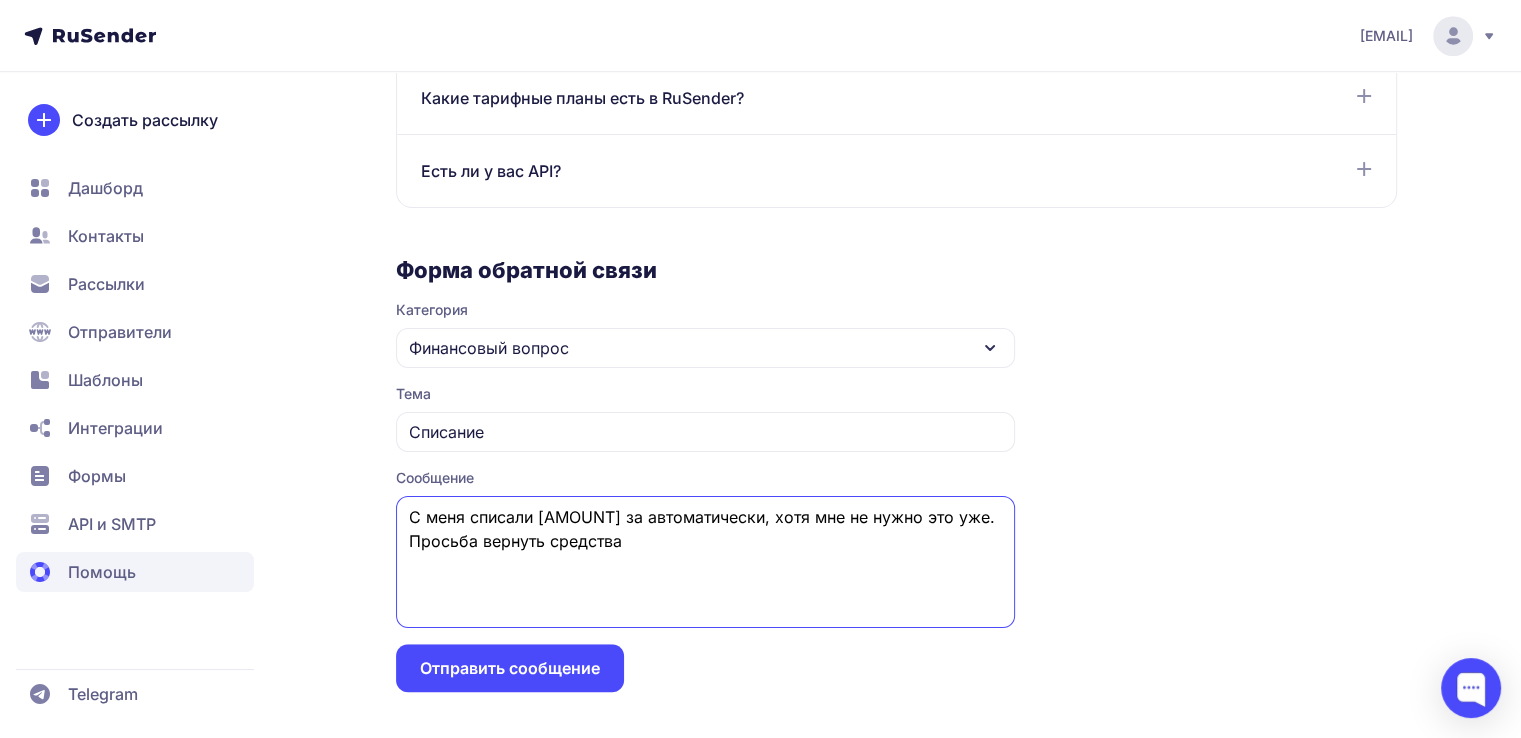 drag, startPoint x: 598, startPoint y: 517, endPoint x: 582, endPoint y: 516, distance: 16.03122 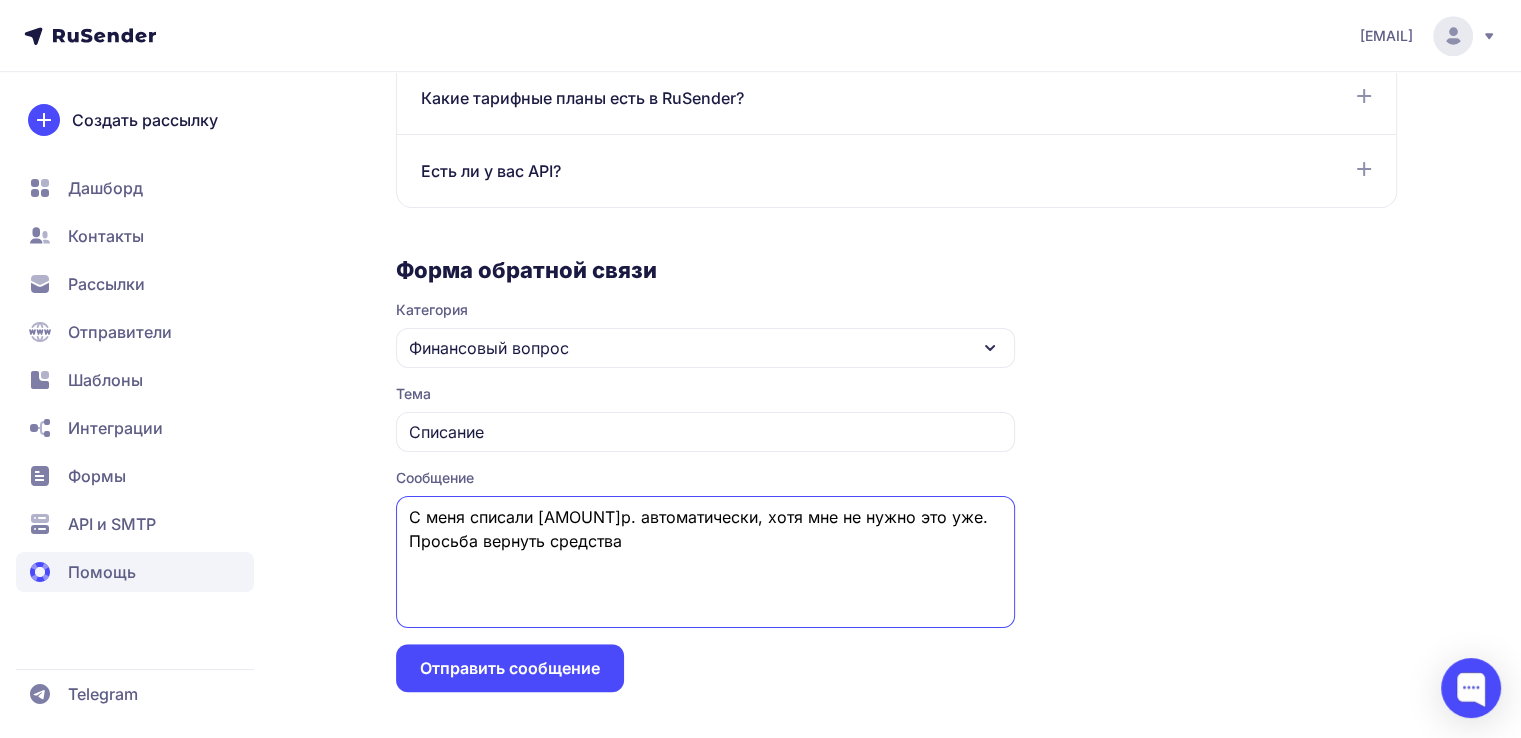 click on "С меня списали 4500р. автоматически, хотя мне не нужно это уже. Просьба вернуть средства" at bounding box center [705, 562] 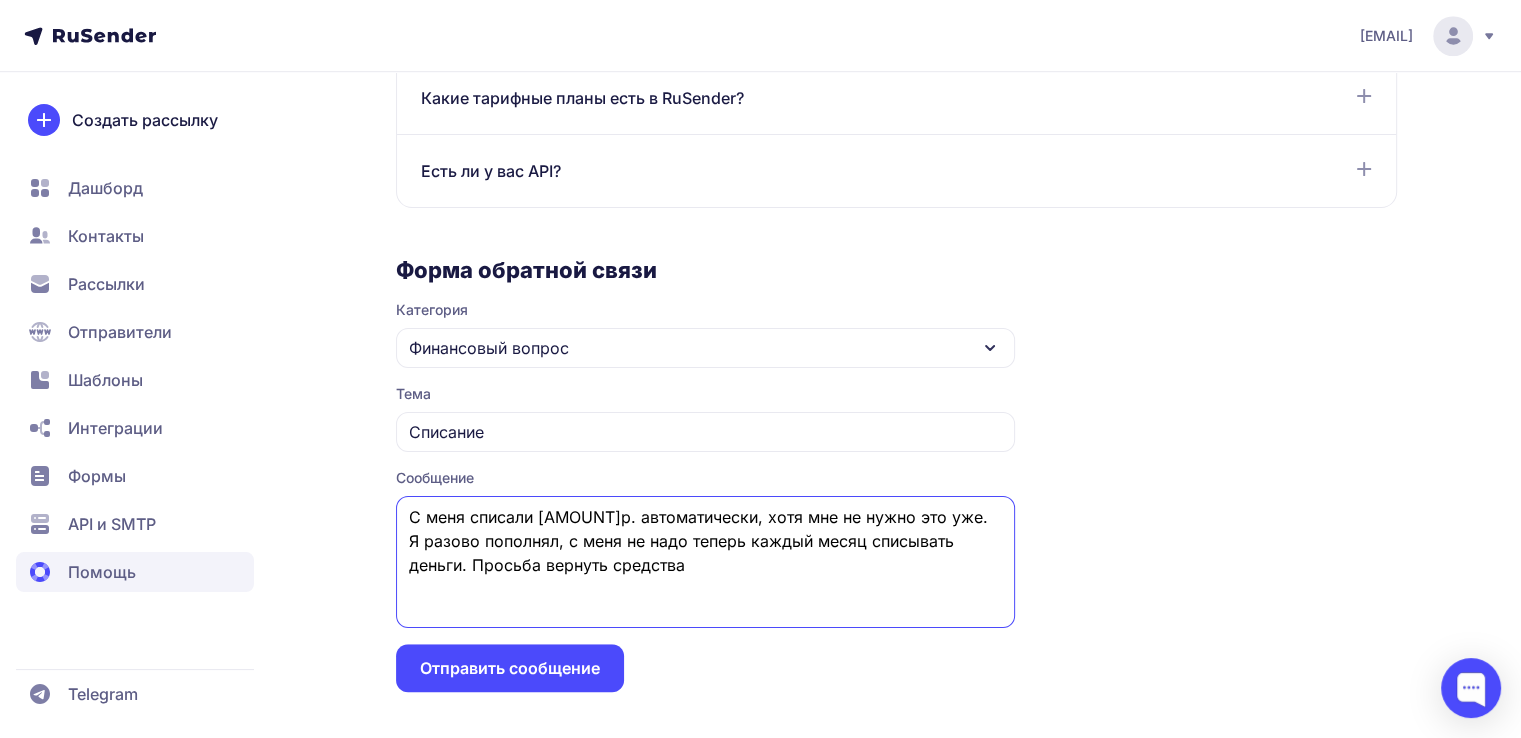 type on "С меня списали 4500р. автоматически, хотя мне не нужно это уже. Я разово пополнял, с меня не надо теперь каждый месяц списывать деньги. Просьба вернуть средства" 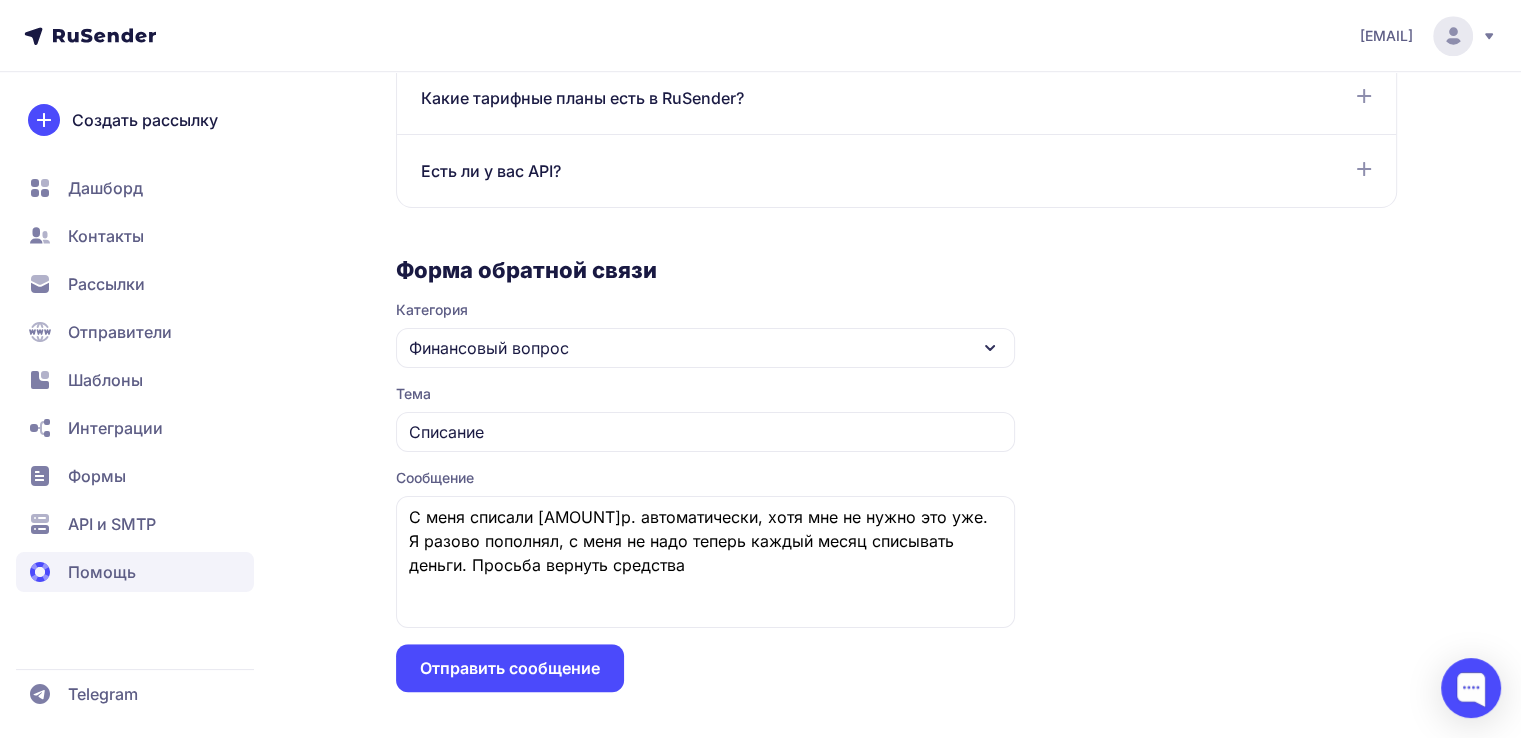 click on "Отправить сообщение" at bounding box center [510, 668] 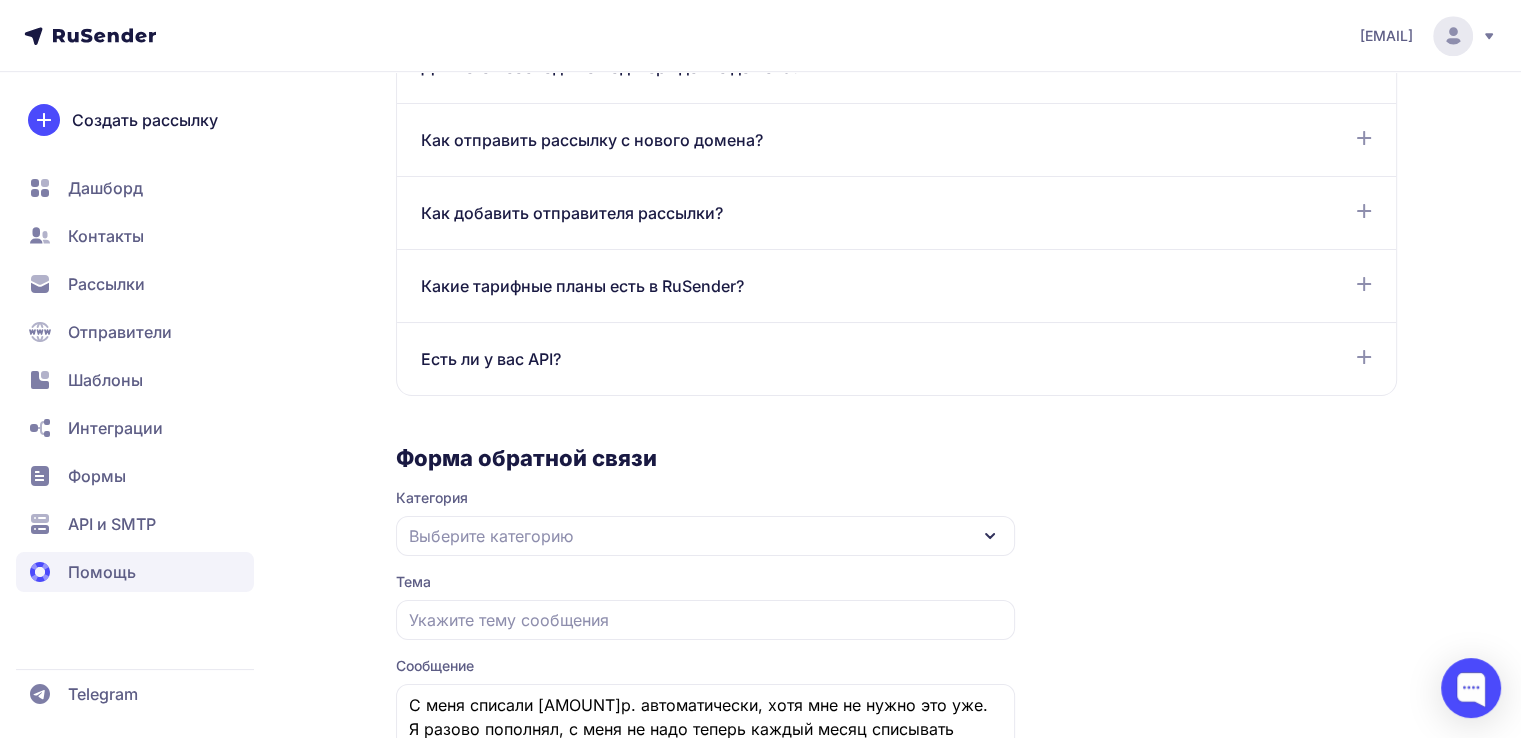scroll, scrollTop: 1132, scrollLeft: 0, axis: vertical 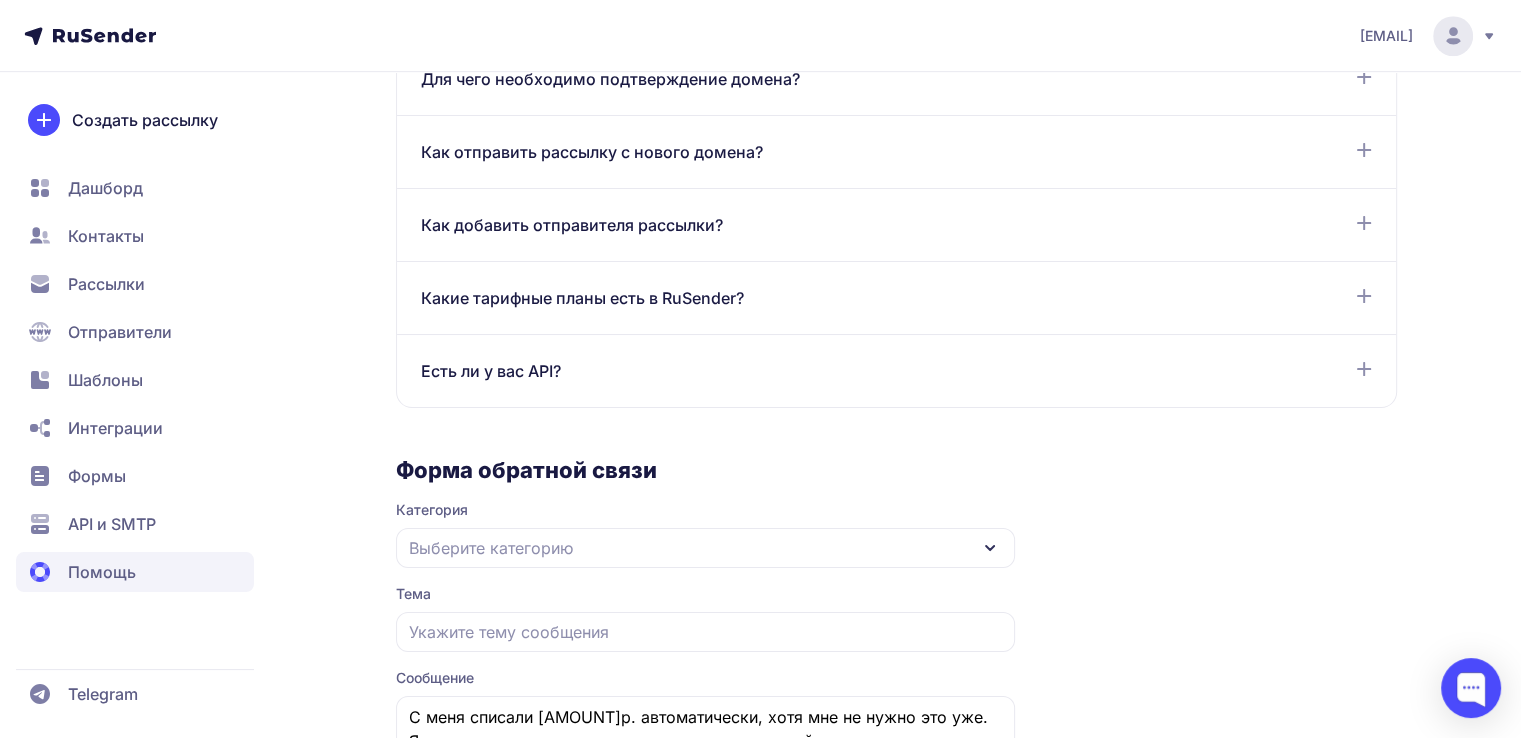 drag, startPoint x: 120, startPoint y: 28, endPoint x: 312, endPoint y: 110, distance: 208.77739 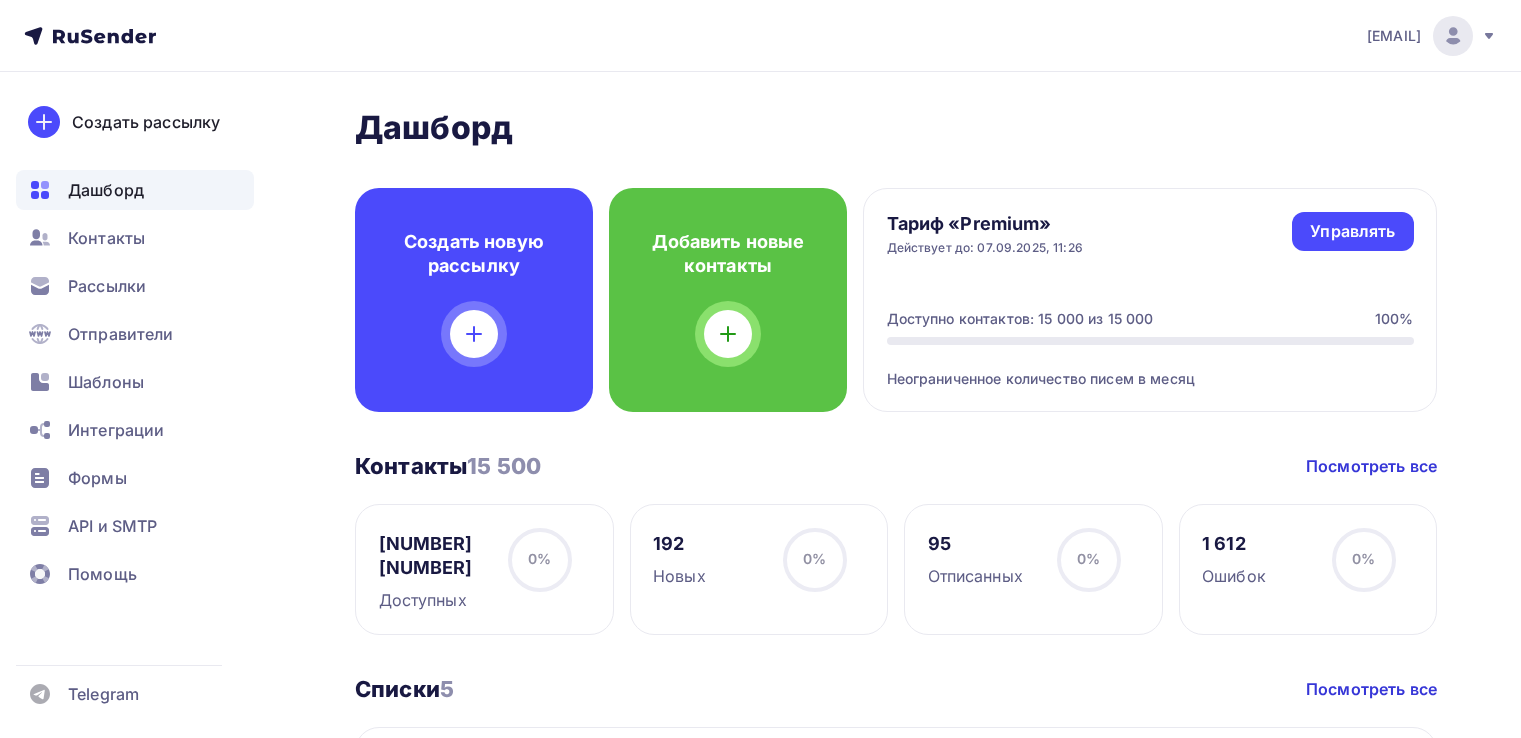 scroll, scrollTop: 0, scrollLeft: 0, axis: both 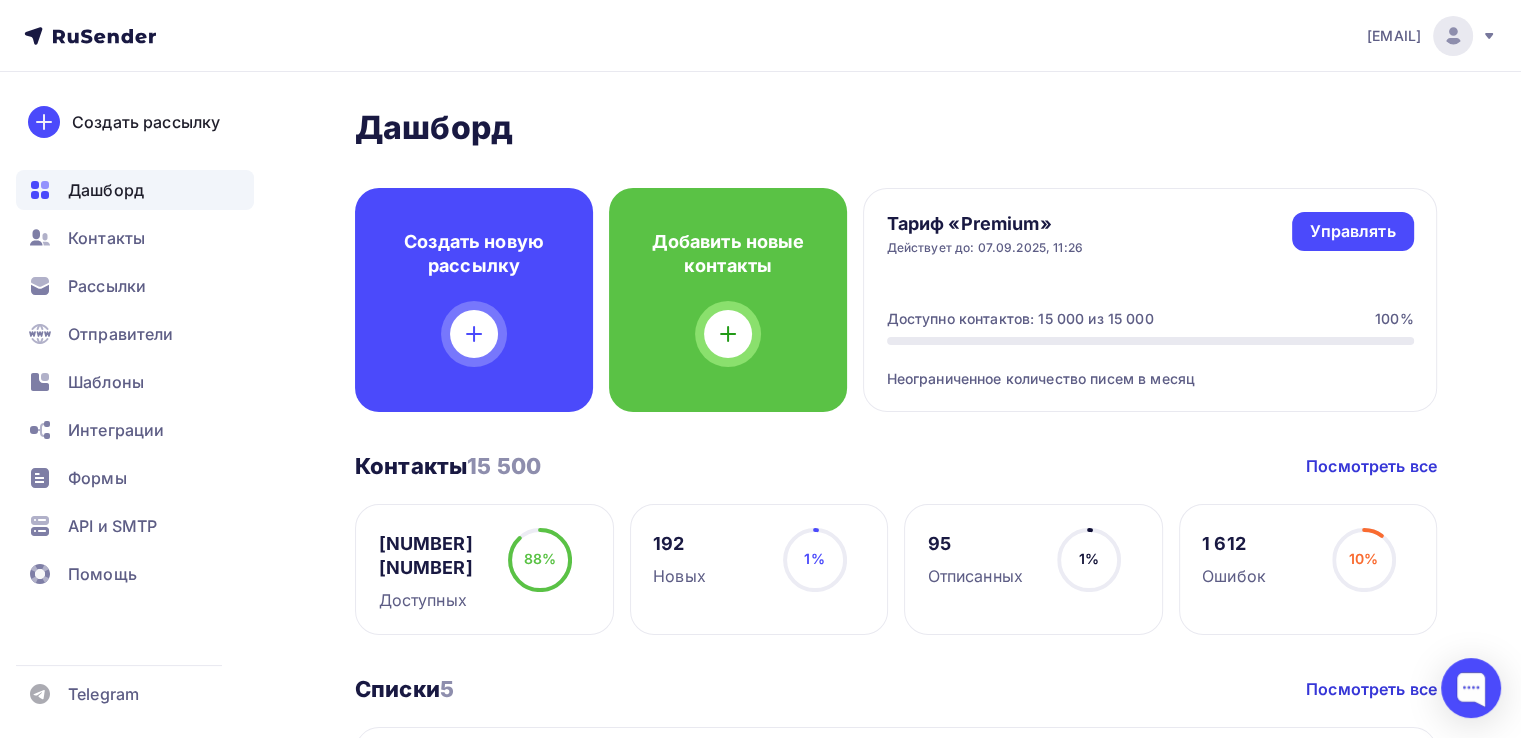 click on "Тариф «Premium»
Действует до:
[DATE], [TIME]
Управлять       Управлять
Доступно контактов: [NUMBER] из
[NUMBER]
[PERCENTAGE]
Неограниченное количество
писем в месяц" at bounding box center (1150, 300) 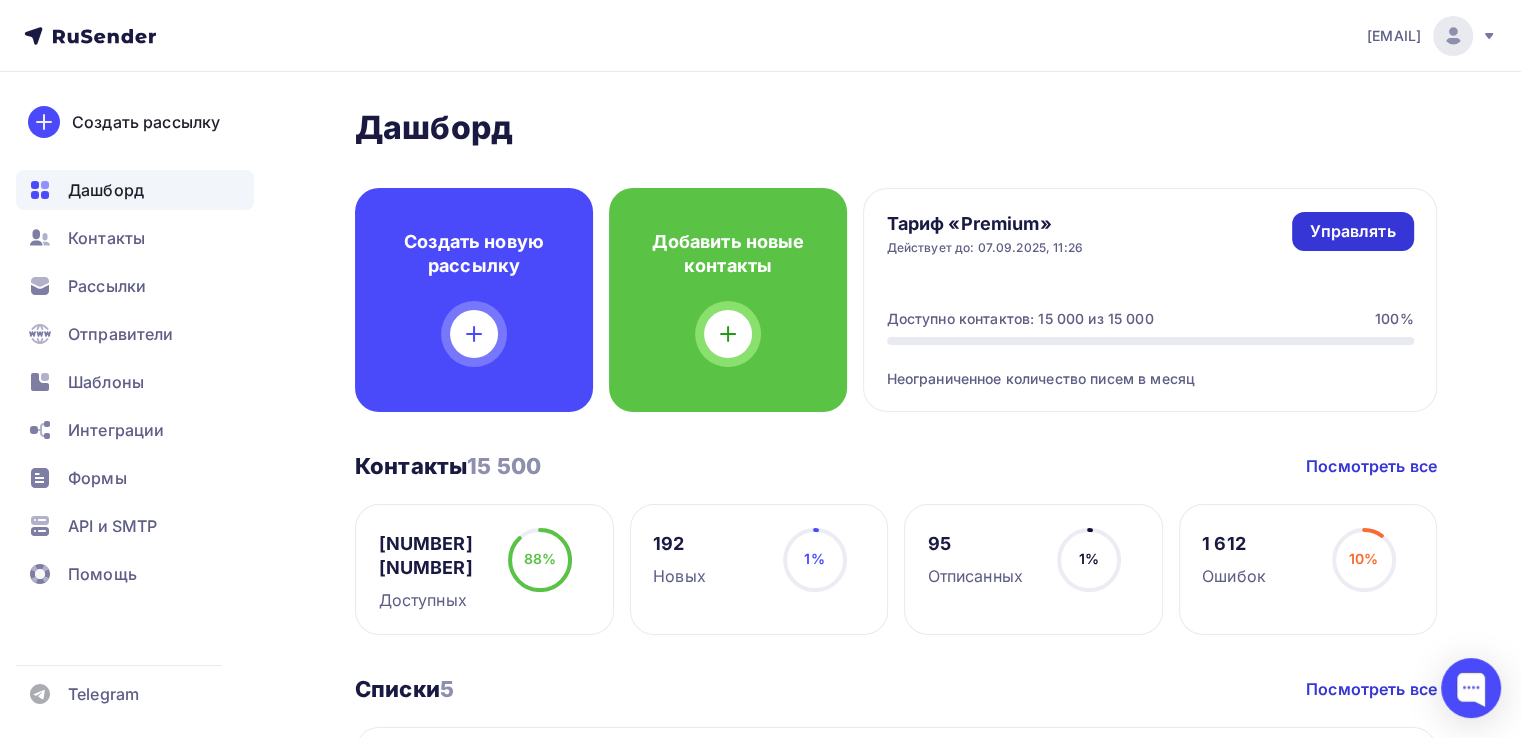 click on "Управлять" at bounding box center [1352, 231] 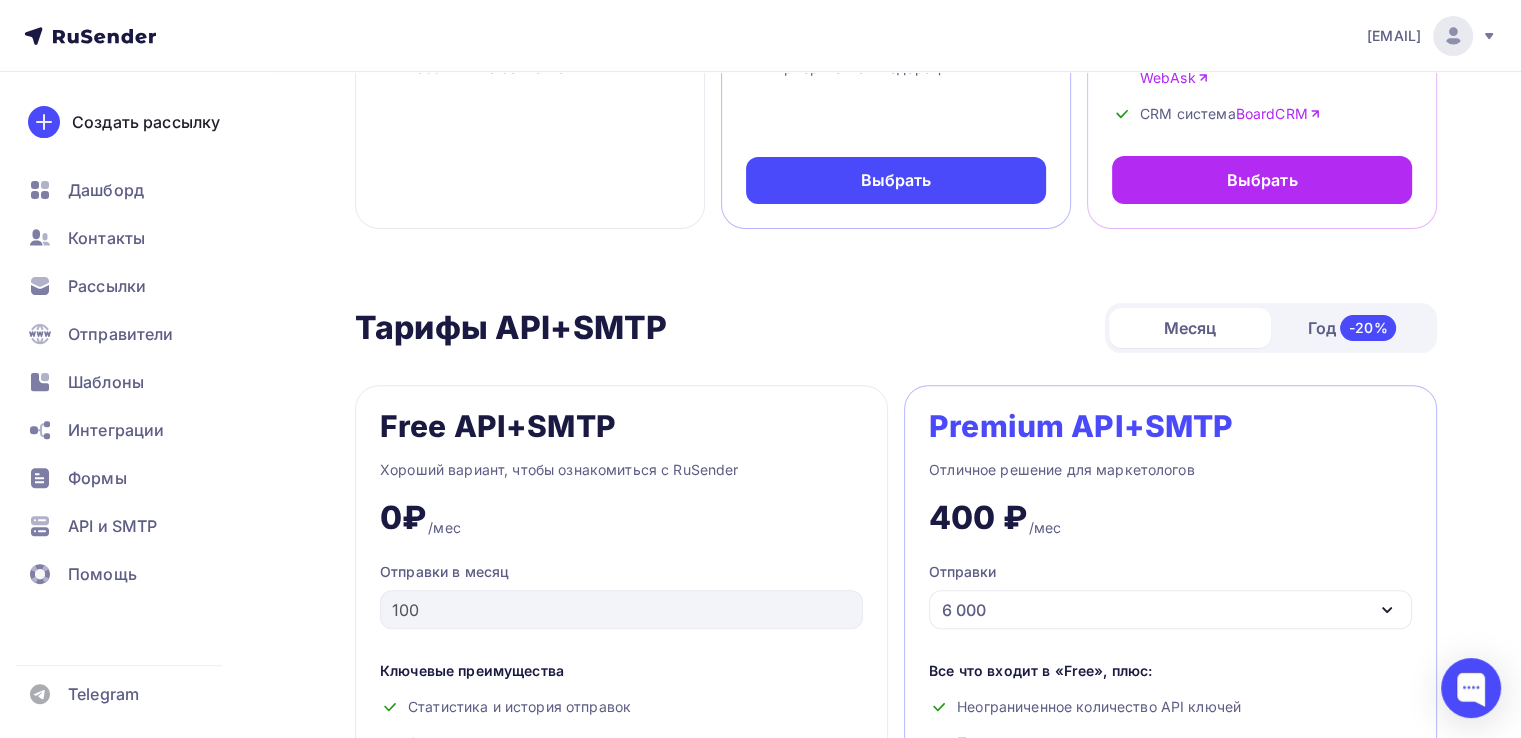 scroll, scrollTop: 0, scrollLeft: 0, axis: both 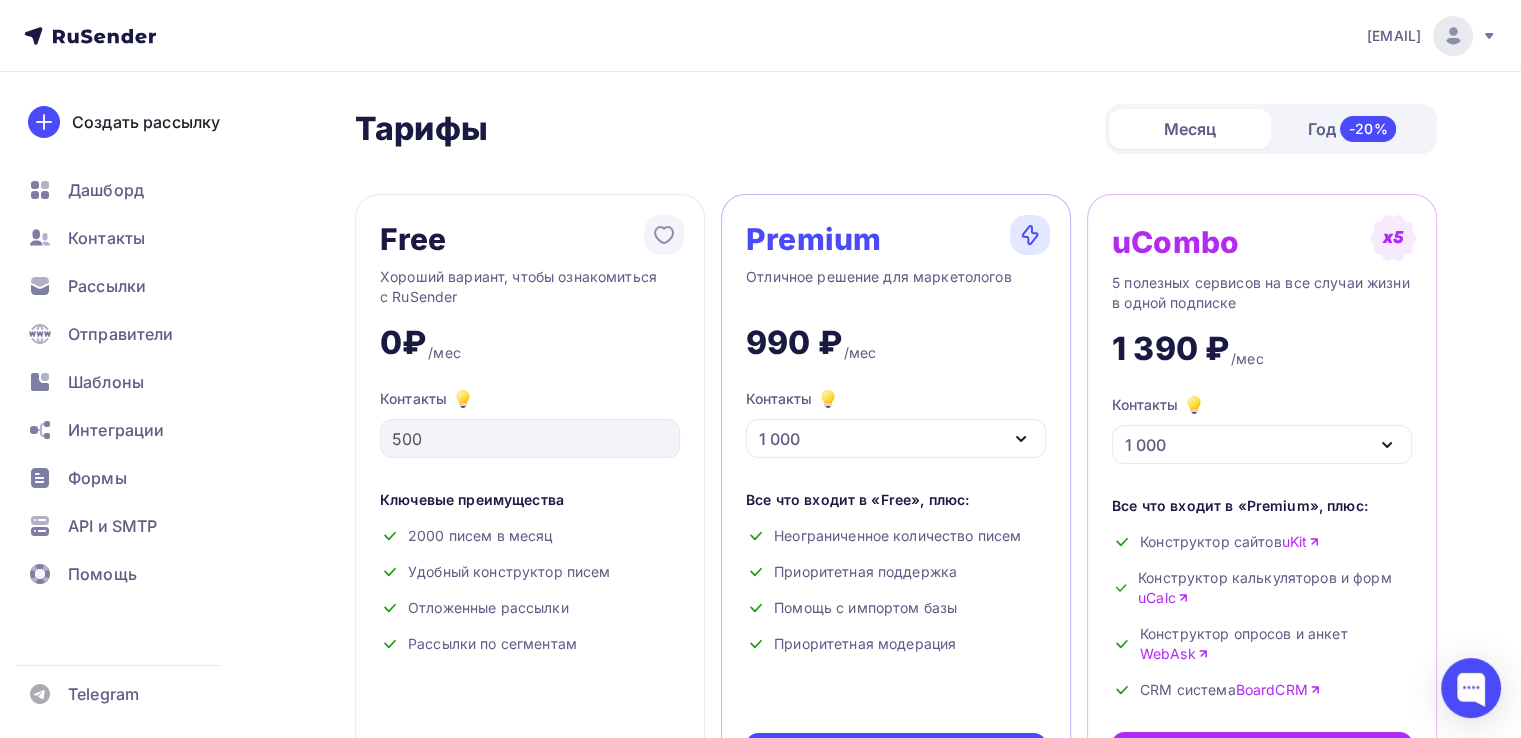 click 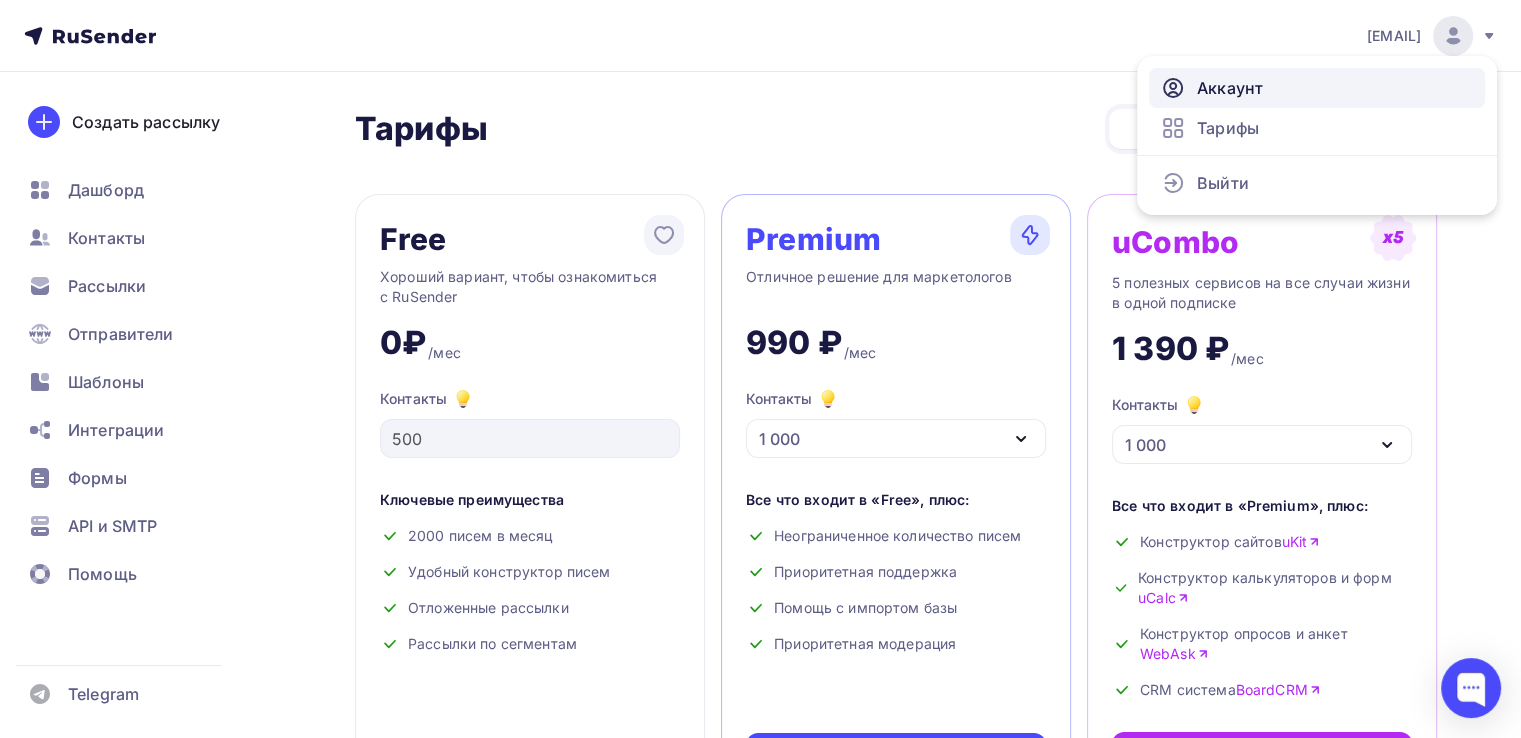 click on "Аккаунт" at bounding box center (1230, 88) 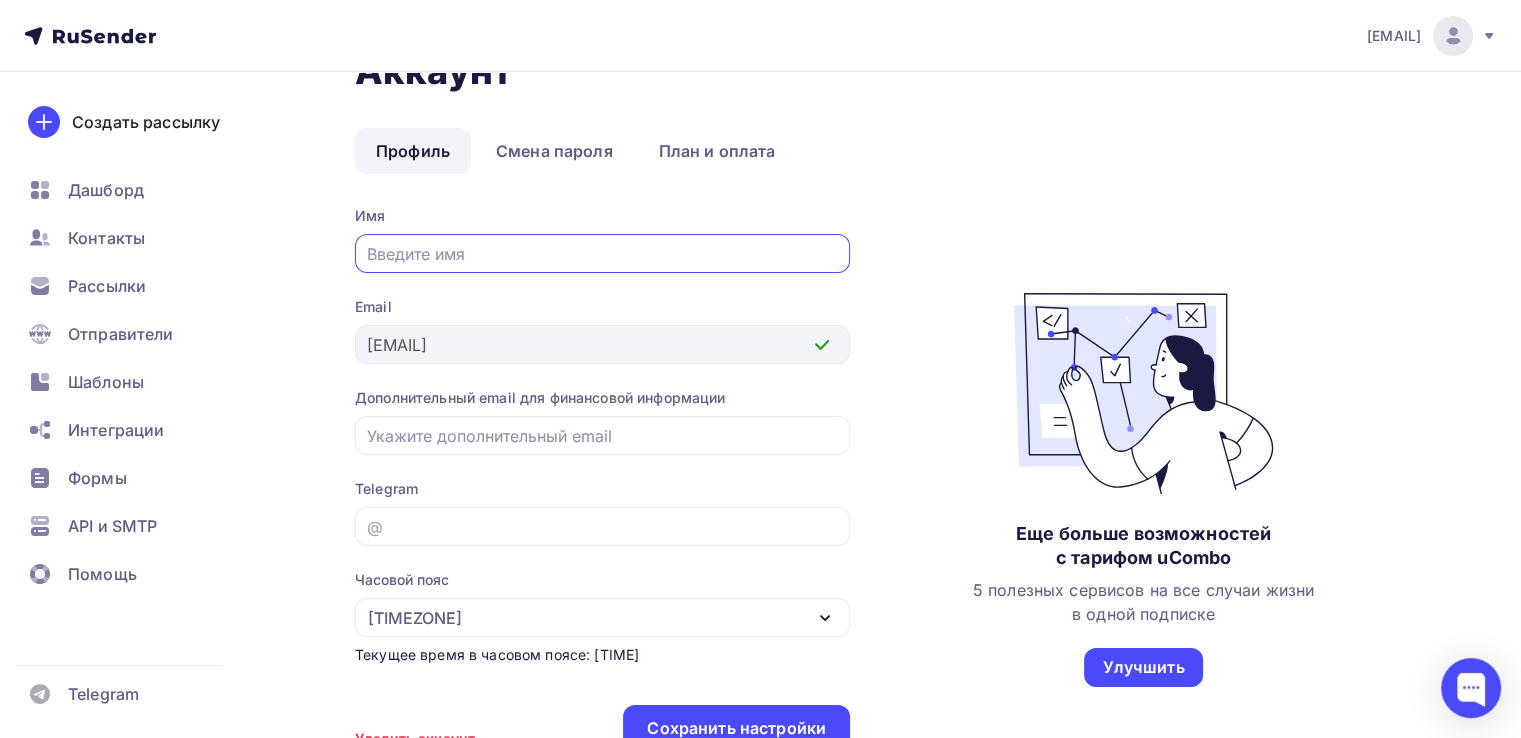 scroll, scrollTop: 0, scrollLeft: 0, axis: both 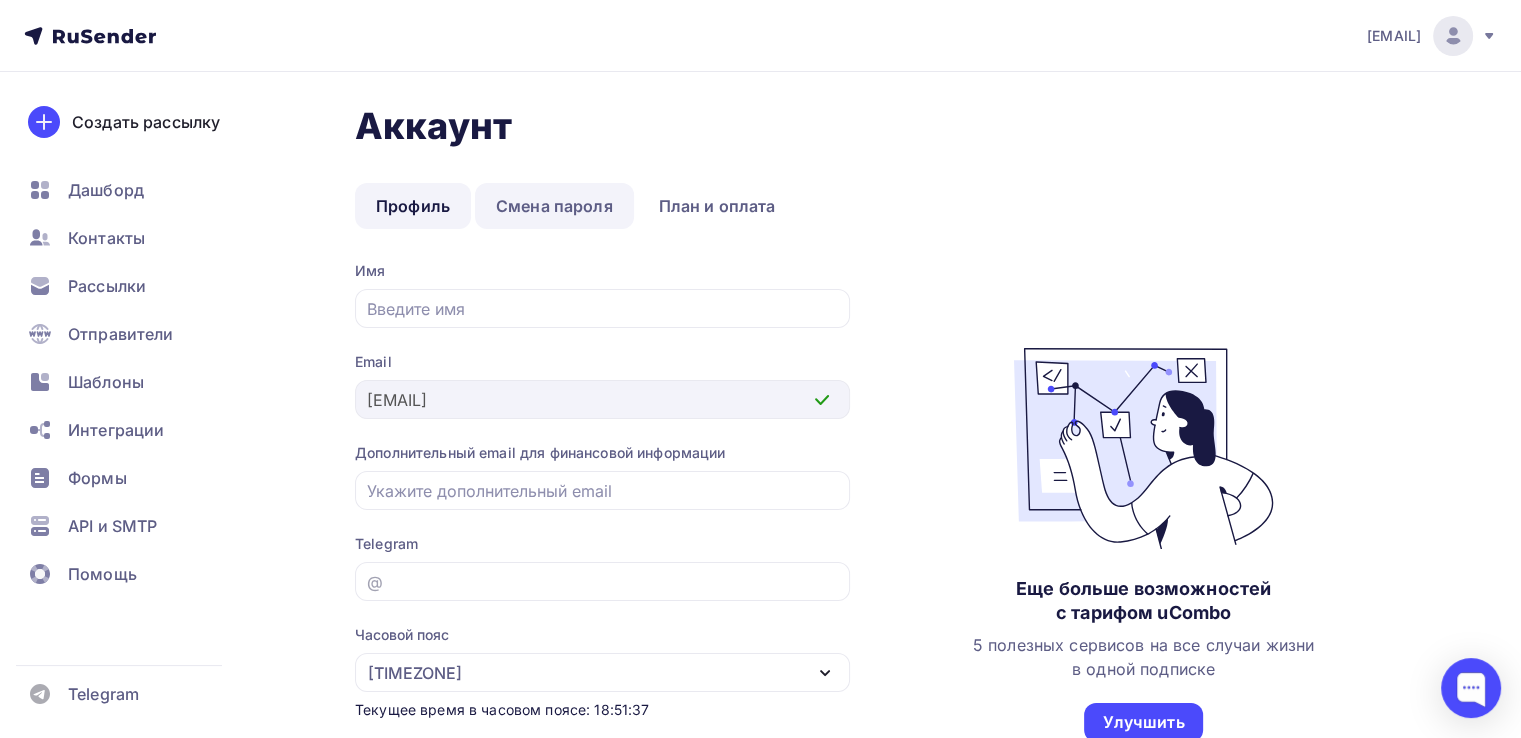 click on "Смена пароля" at bounding box center [554, 206] 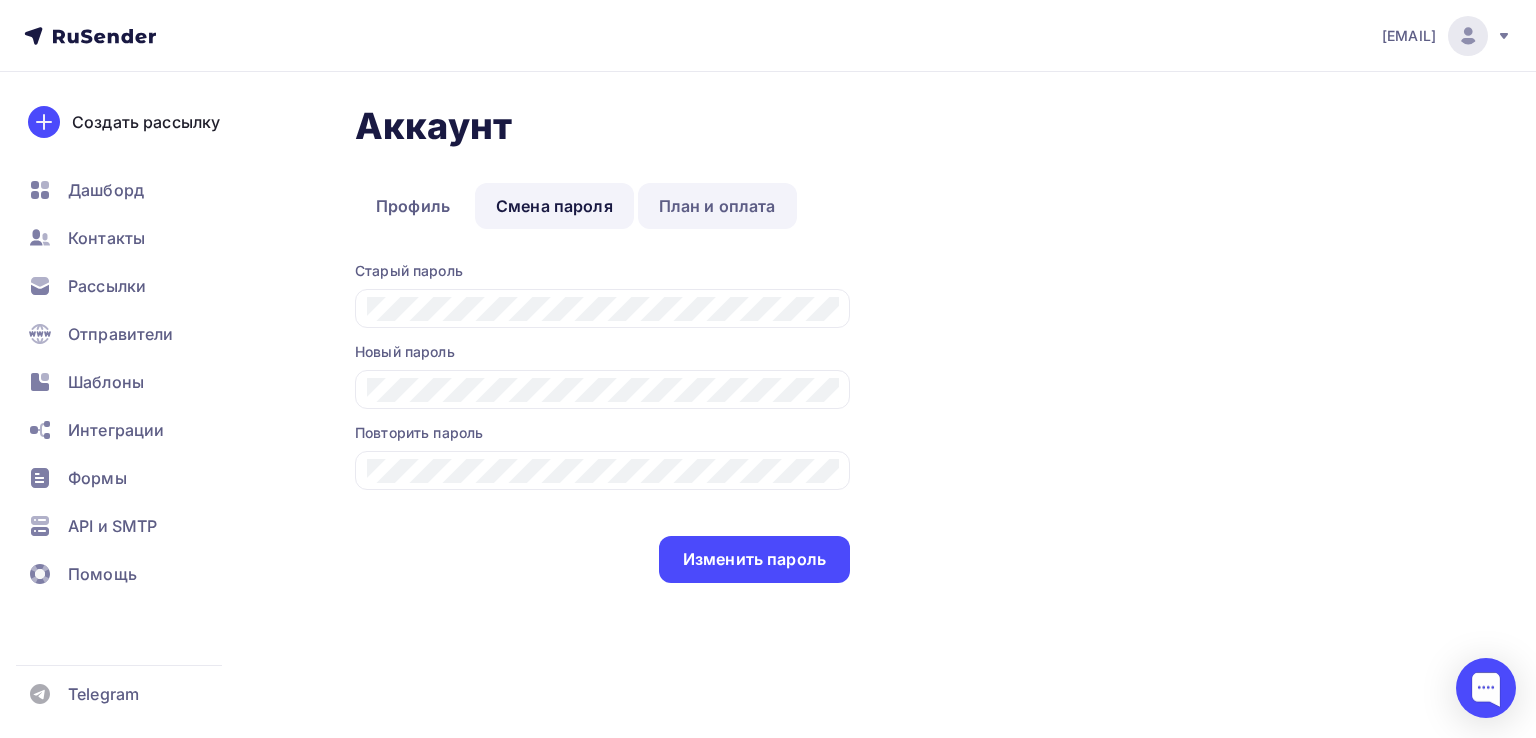 click on "План и оплата" at bounding box center [717, 206] 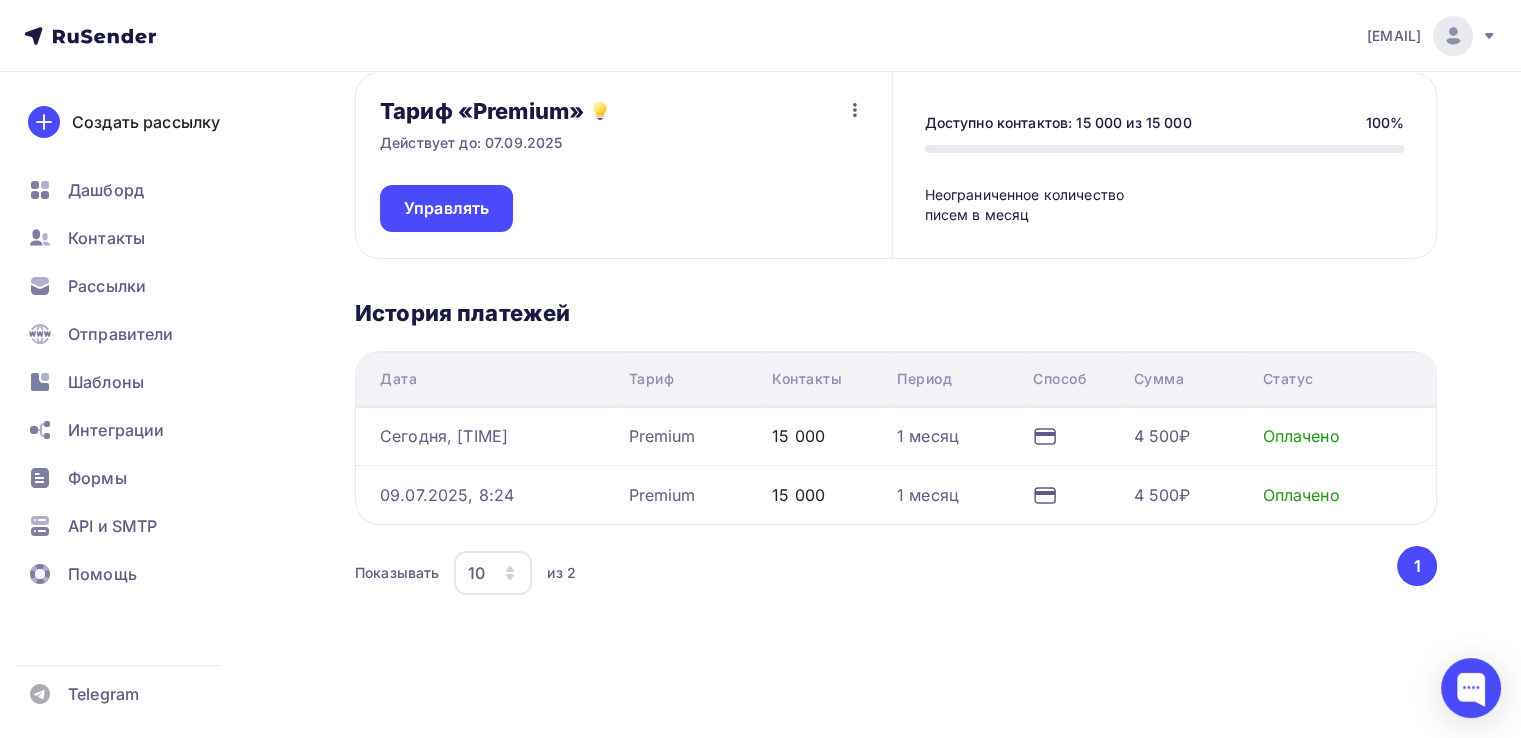scroll, scrollTop: 198, scrollLeft: 0, axis: vertical 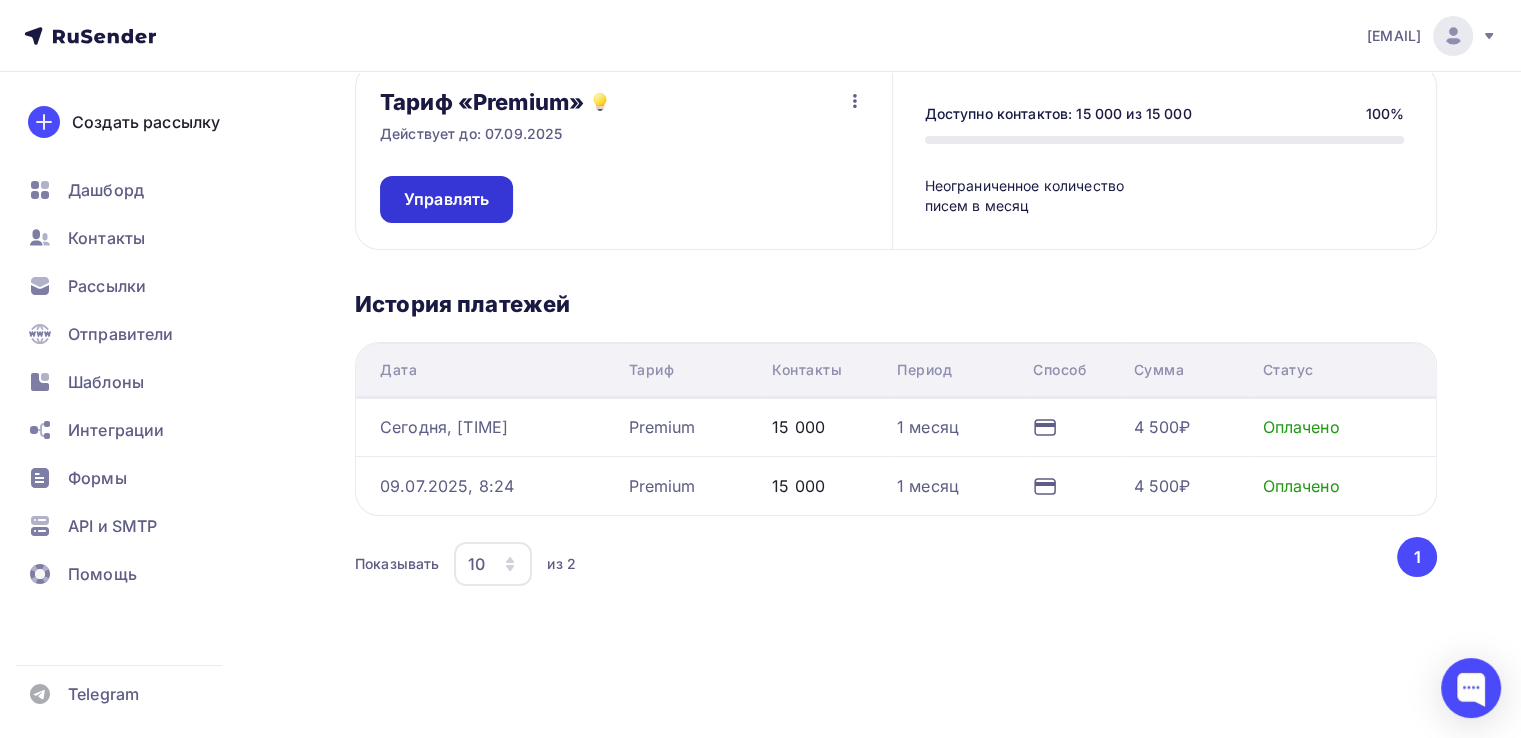 click on "Управлять" at bounding box center [446, 199] 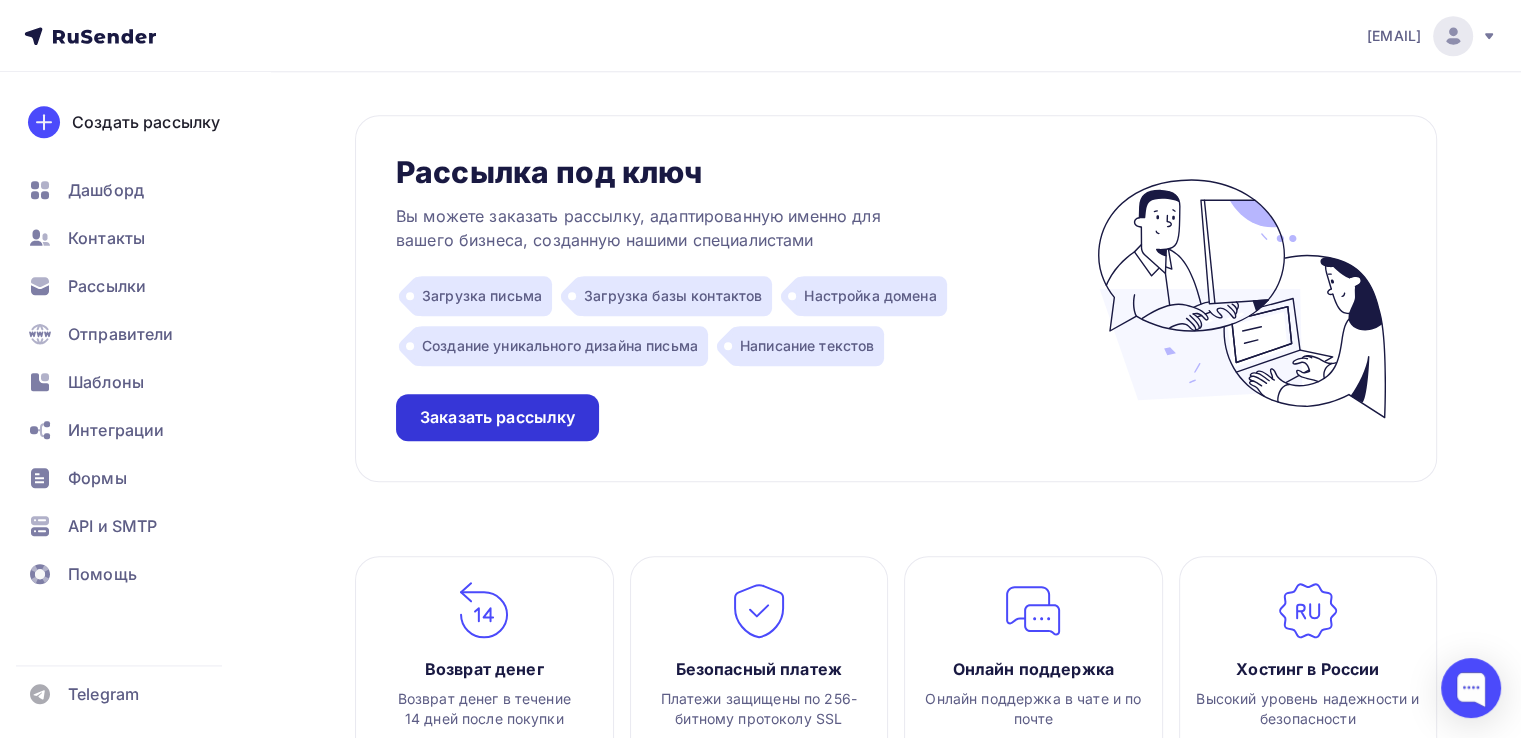 scroll, scrollTop: 2376, scrollLeft: 0, axis: vertical 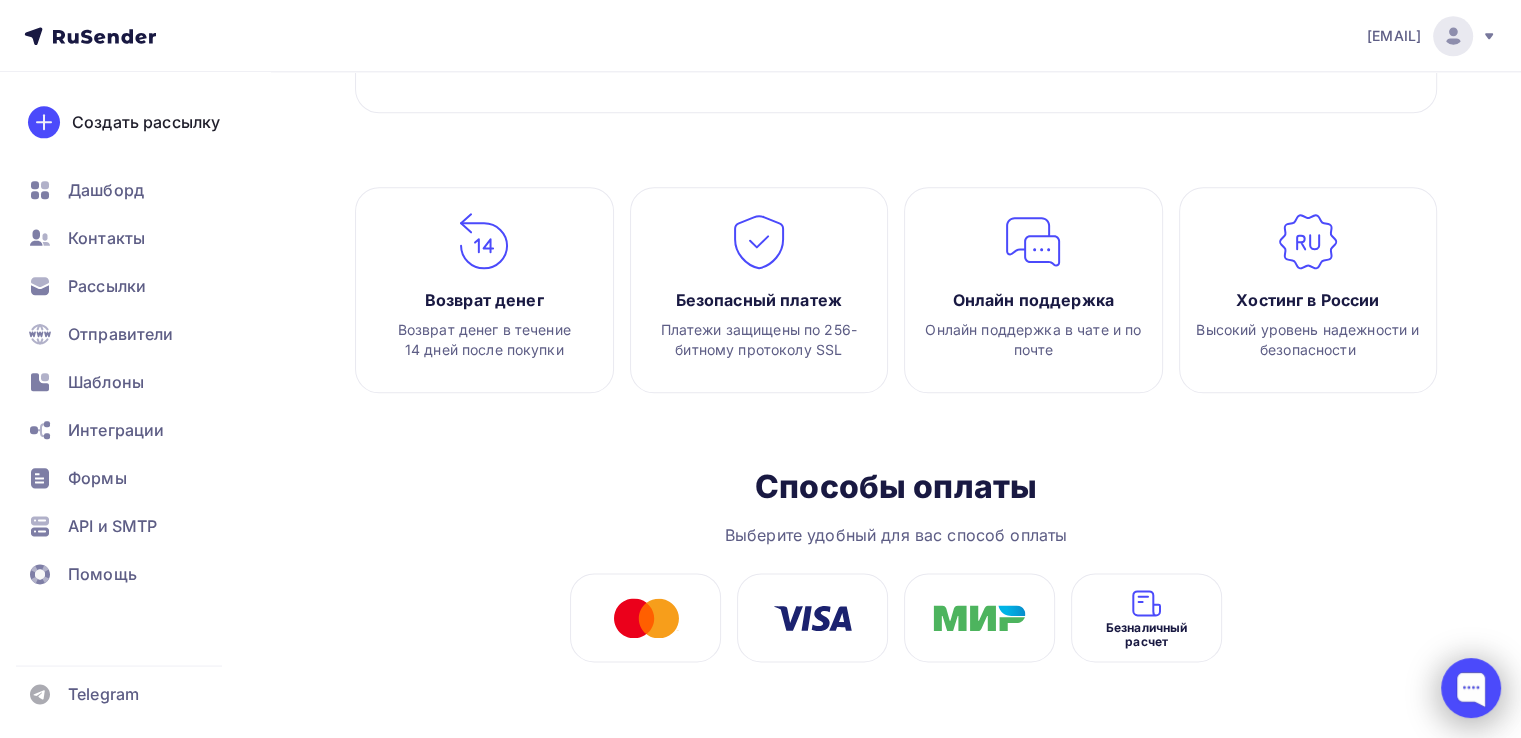 click at bounding box center [1471, 688] 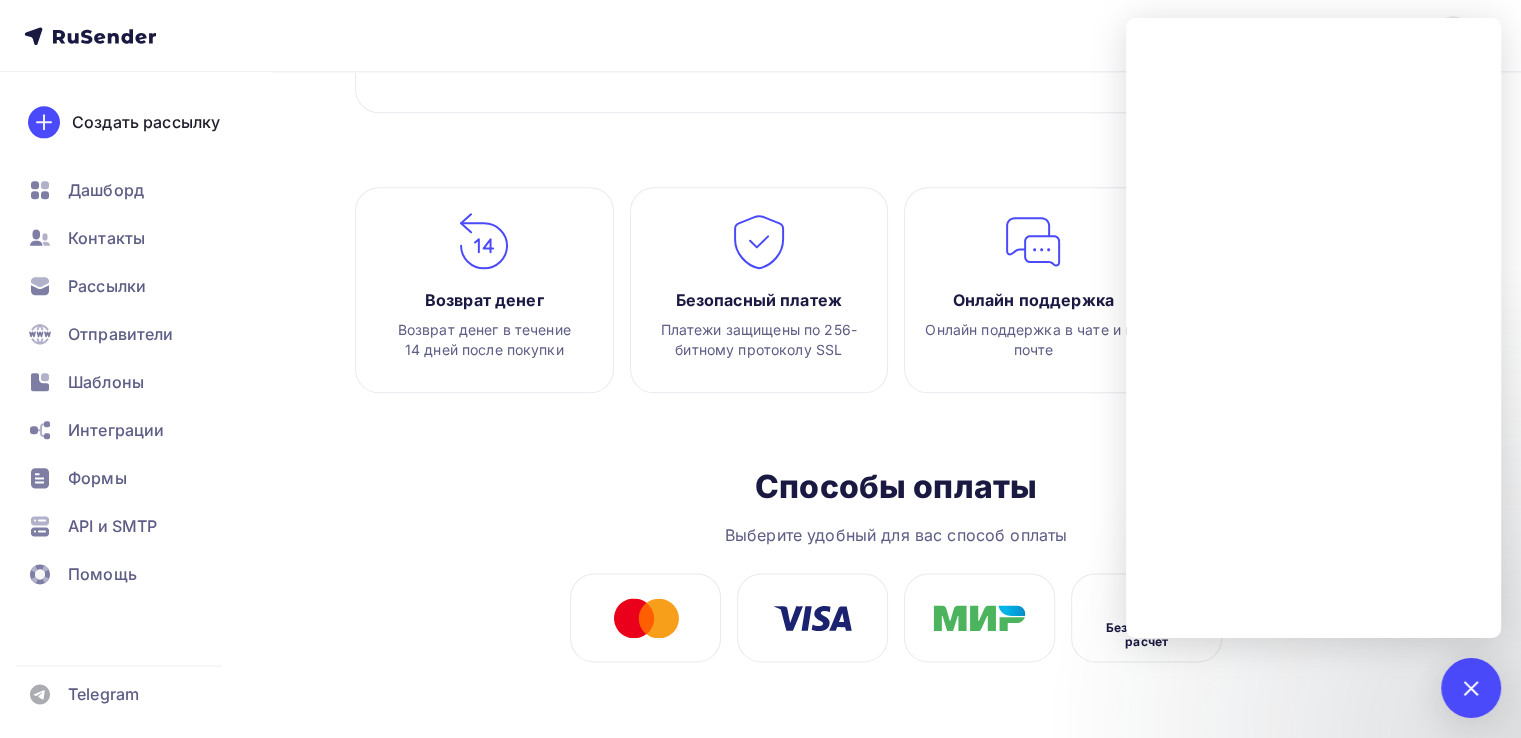 click 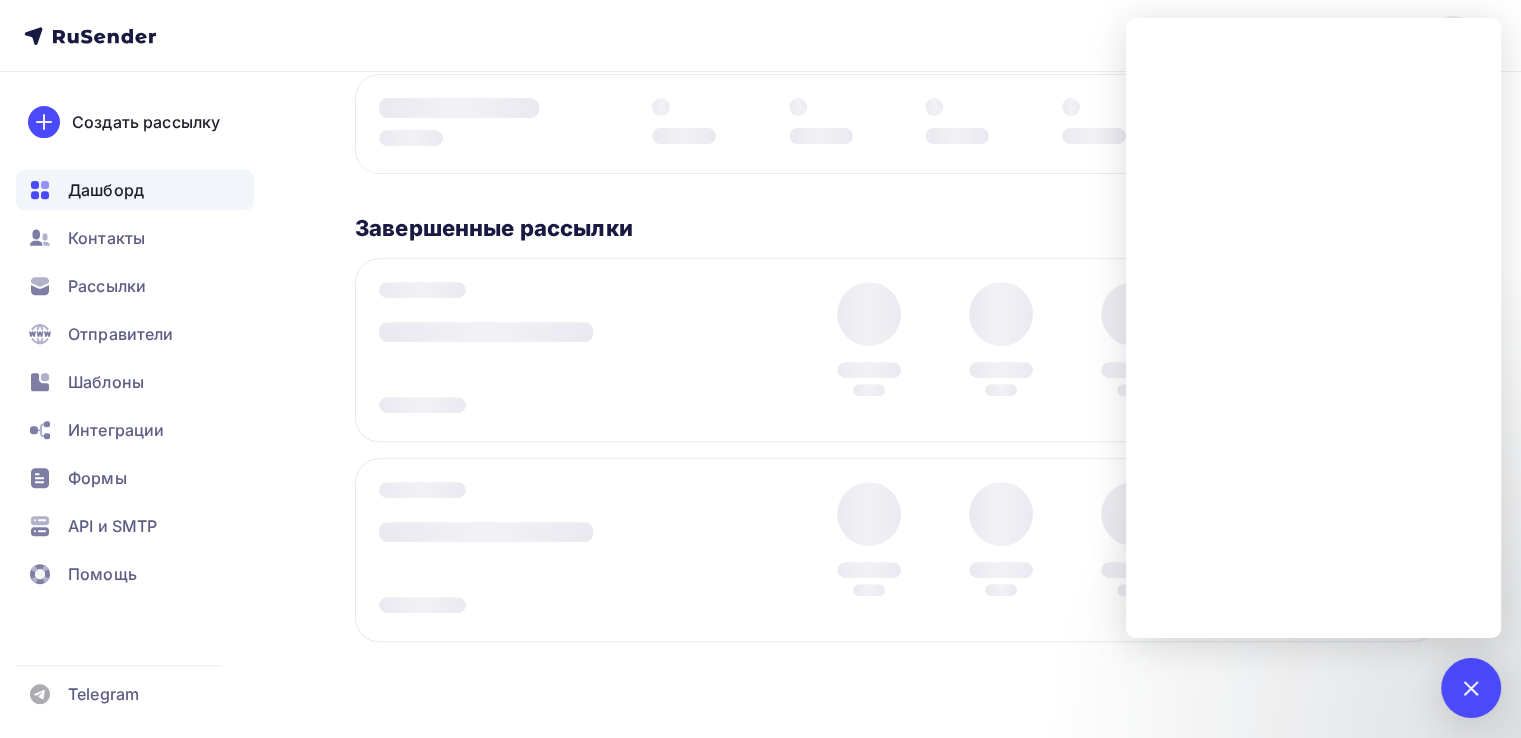 scroll, scrollTop: 0, scrollLeft: 0, axis: both 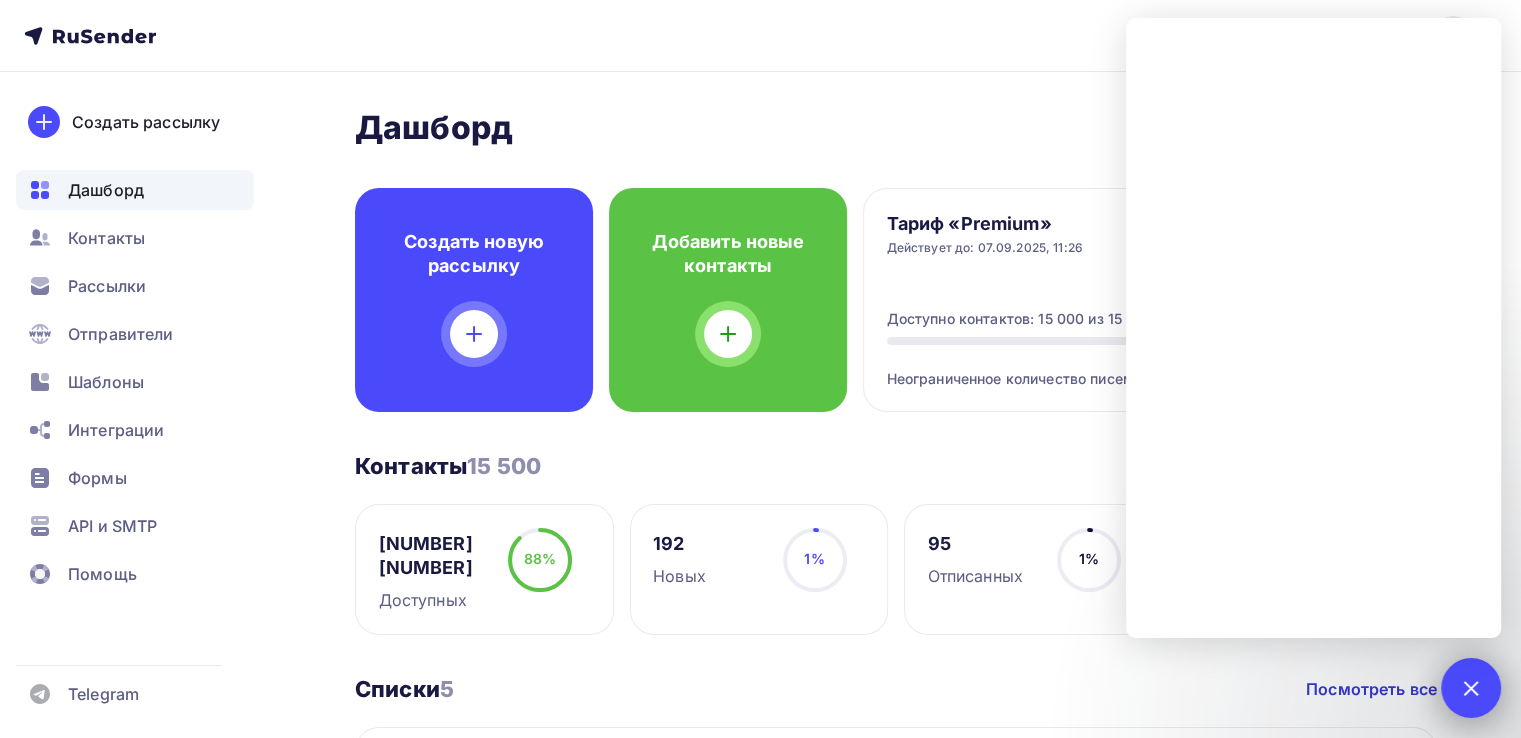 click at bounding box center [1471, 688] 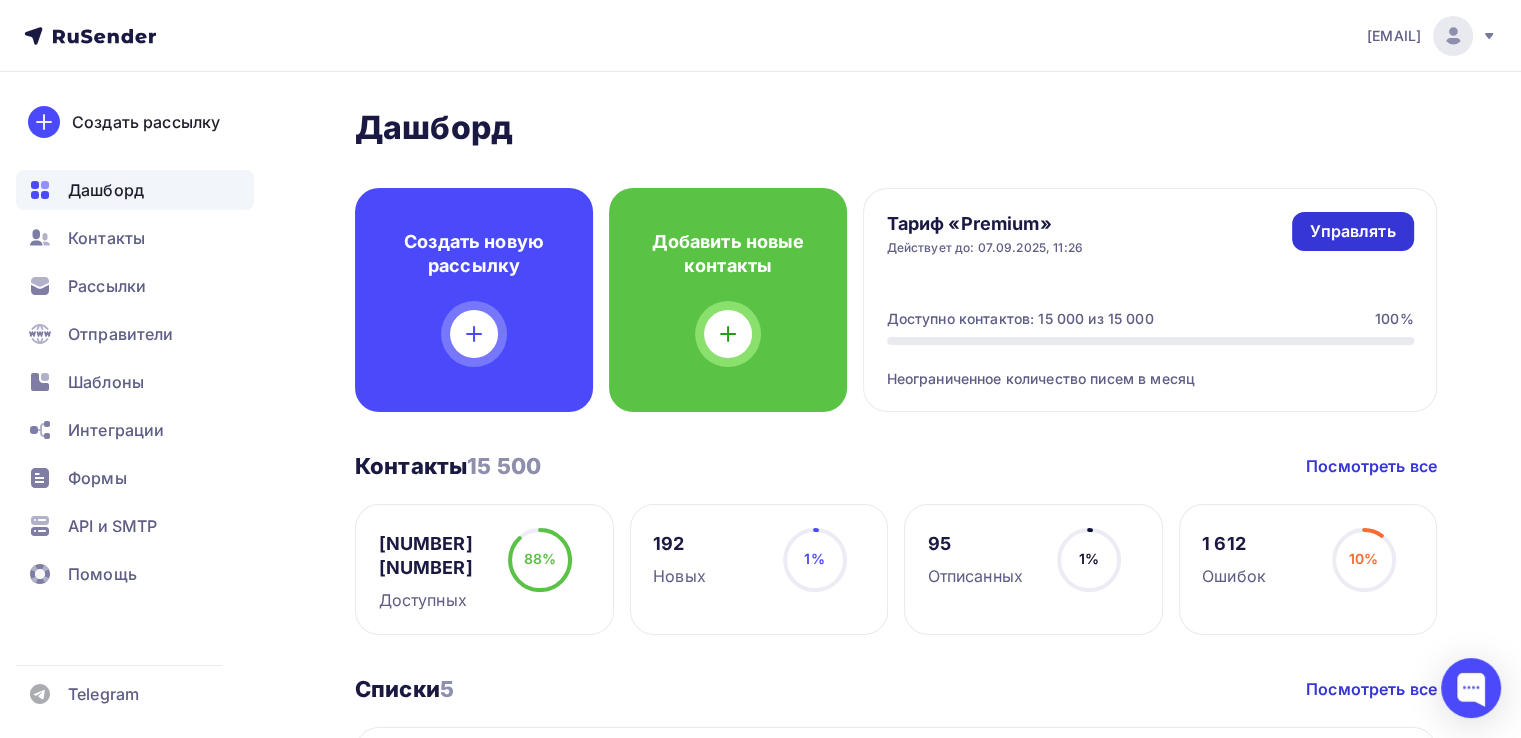click on "Управлять" at bounding box center [1352, 231] 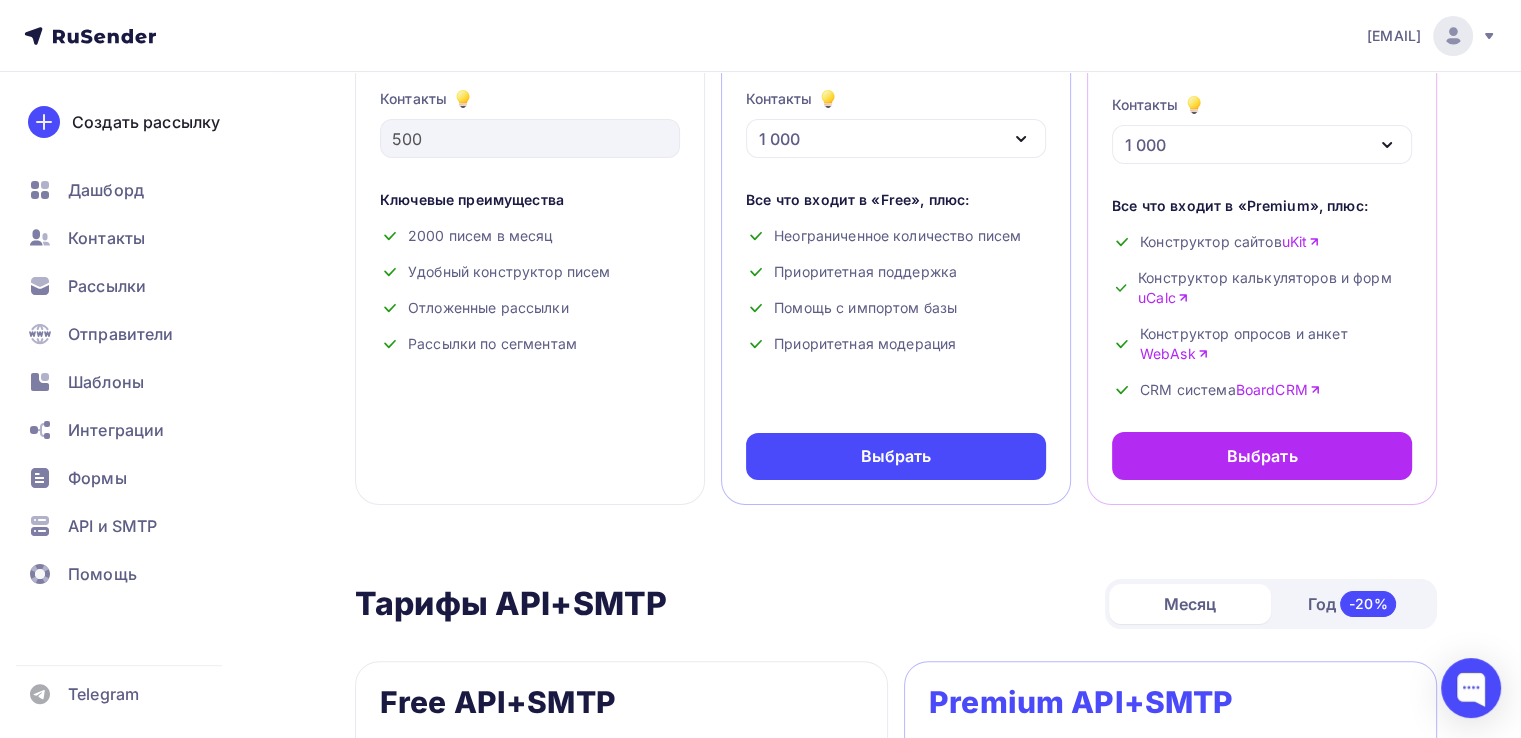 click on "Ключевые преимущества" at bounding box center [530, 200] 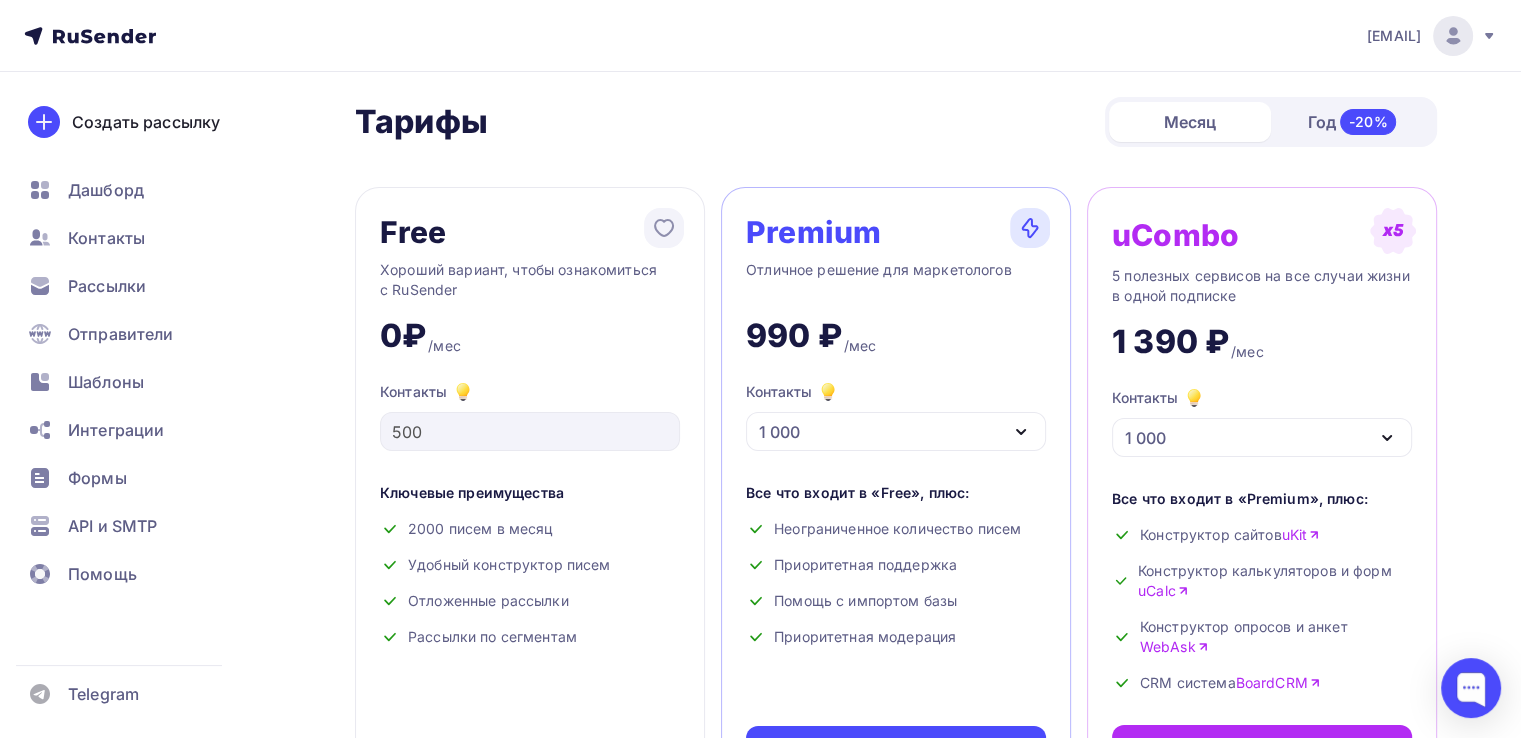 scroll, scrollTop: 0, scrollLeft: 0, axis: both 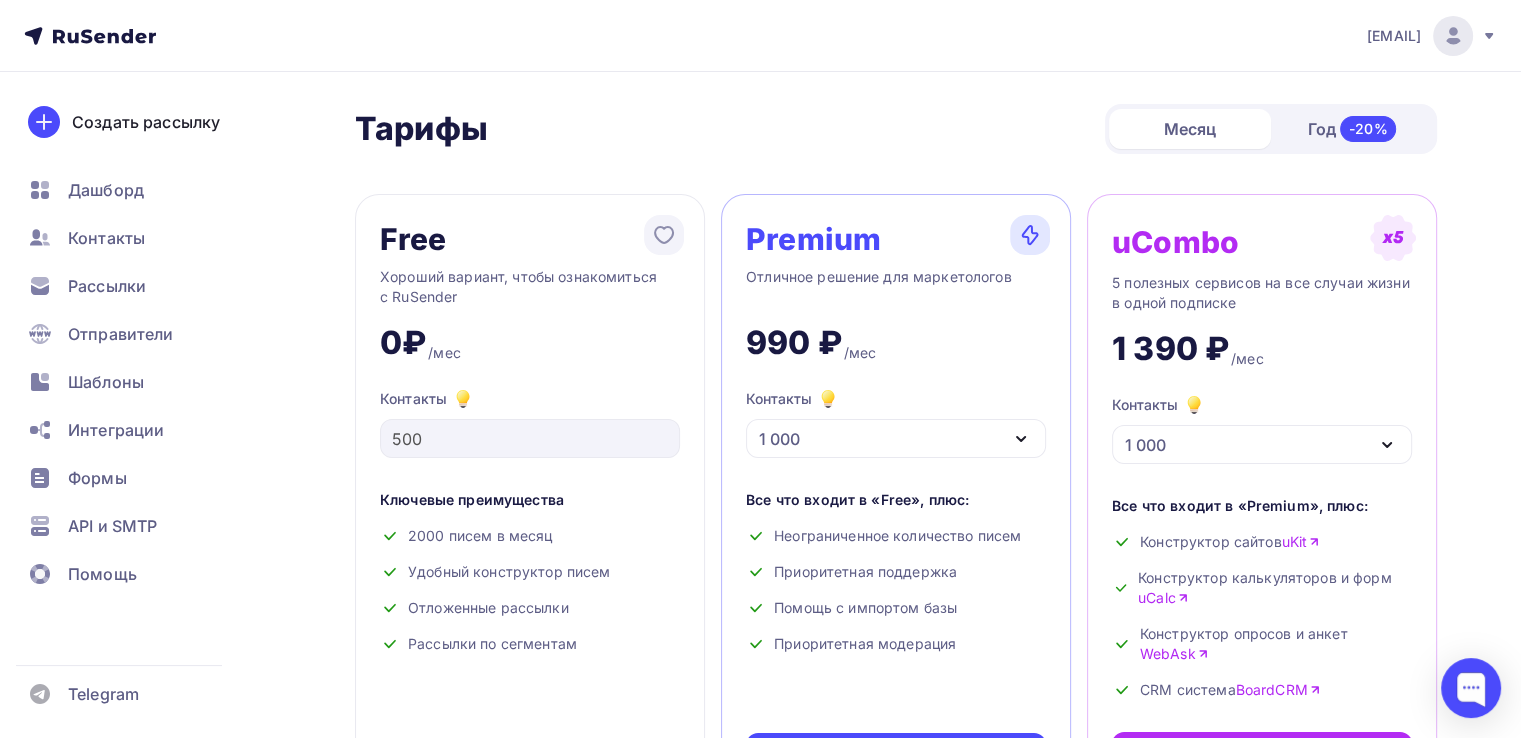 click 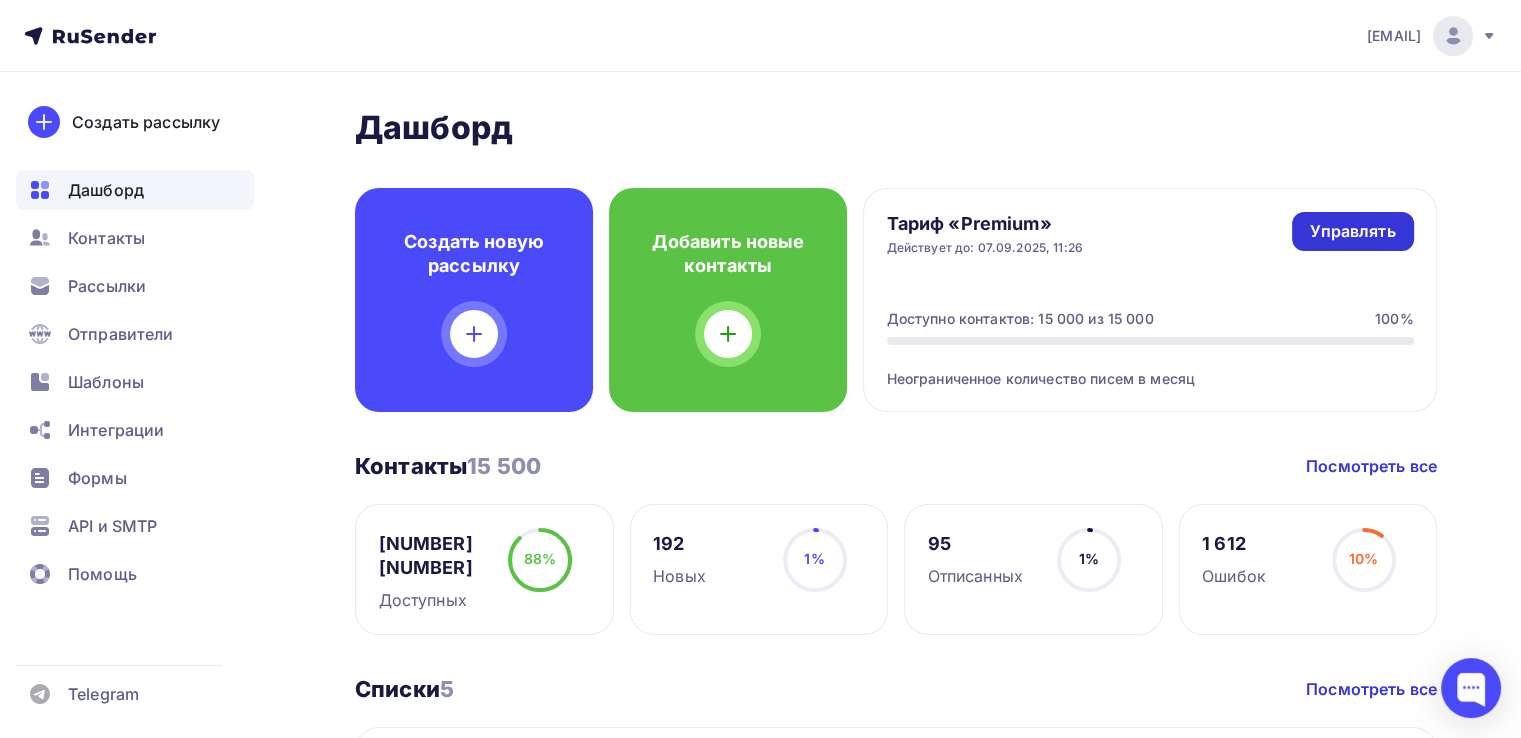 click on "Управлять" at bounding box center [1352, 231] 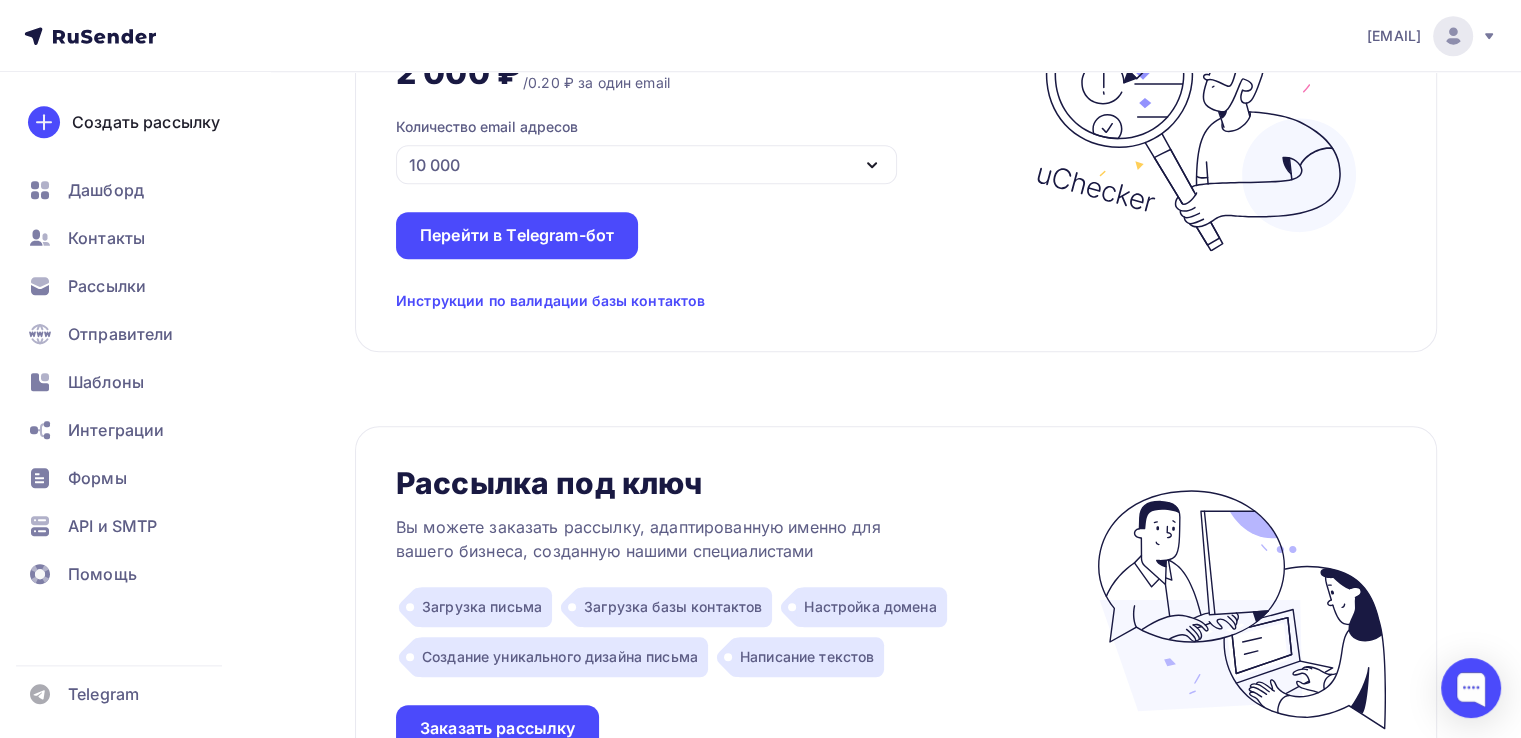 scroll, scrollTop: 1376, scrollLeft: 0, axis: vertical 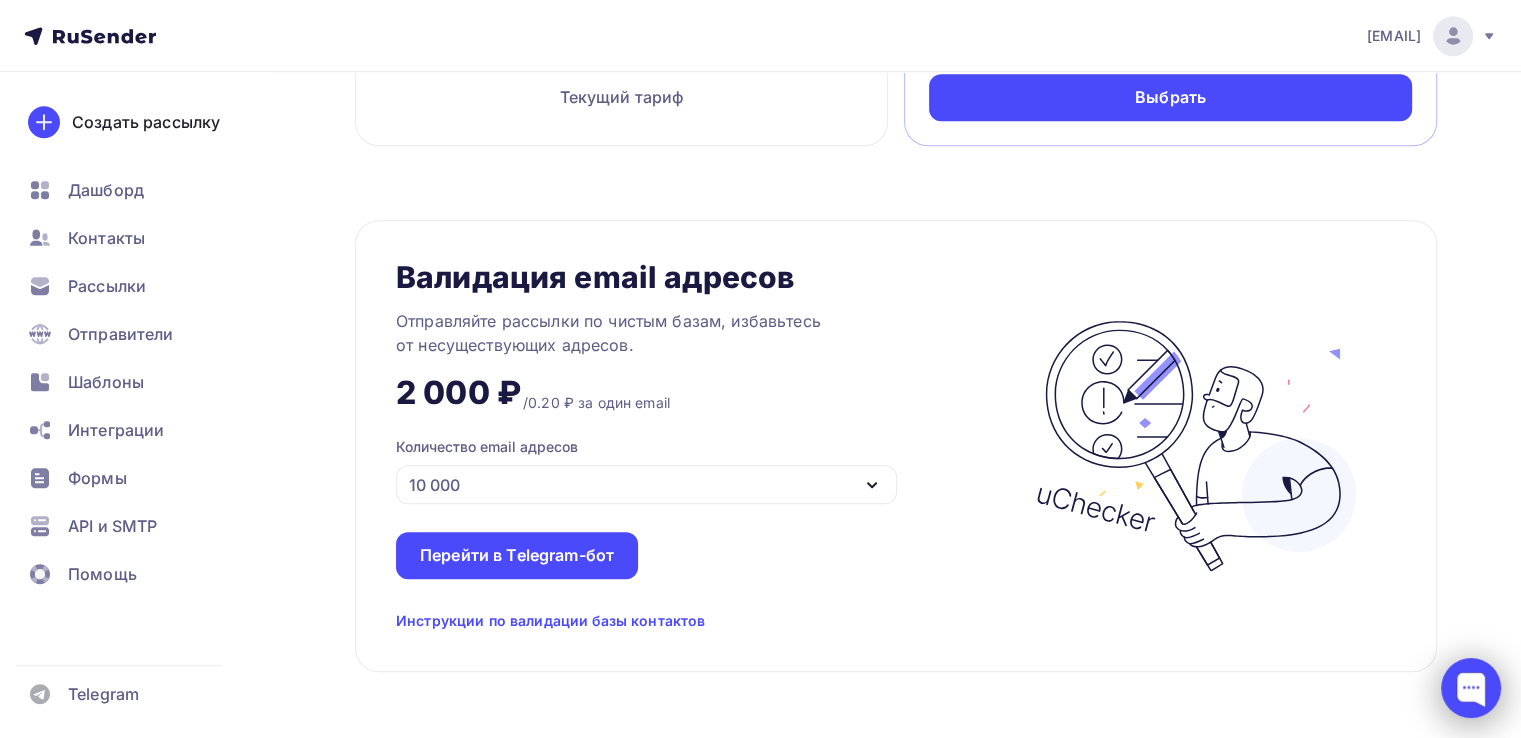 click at bounding box center [1471, 688] 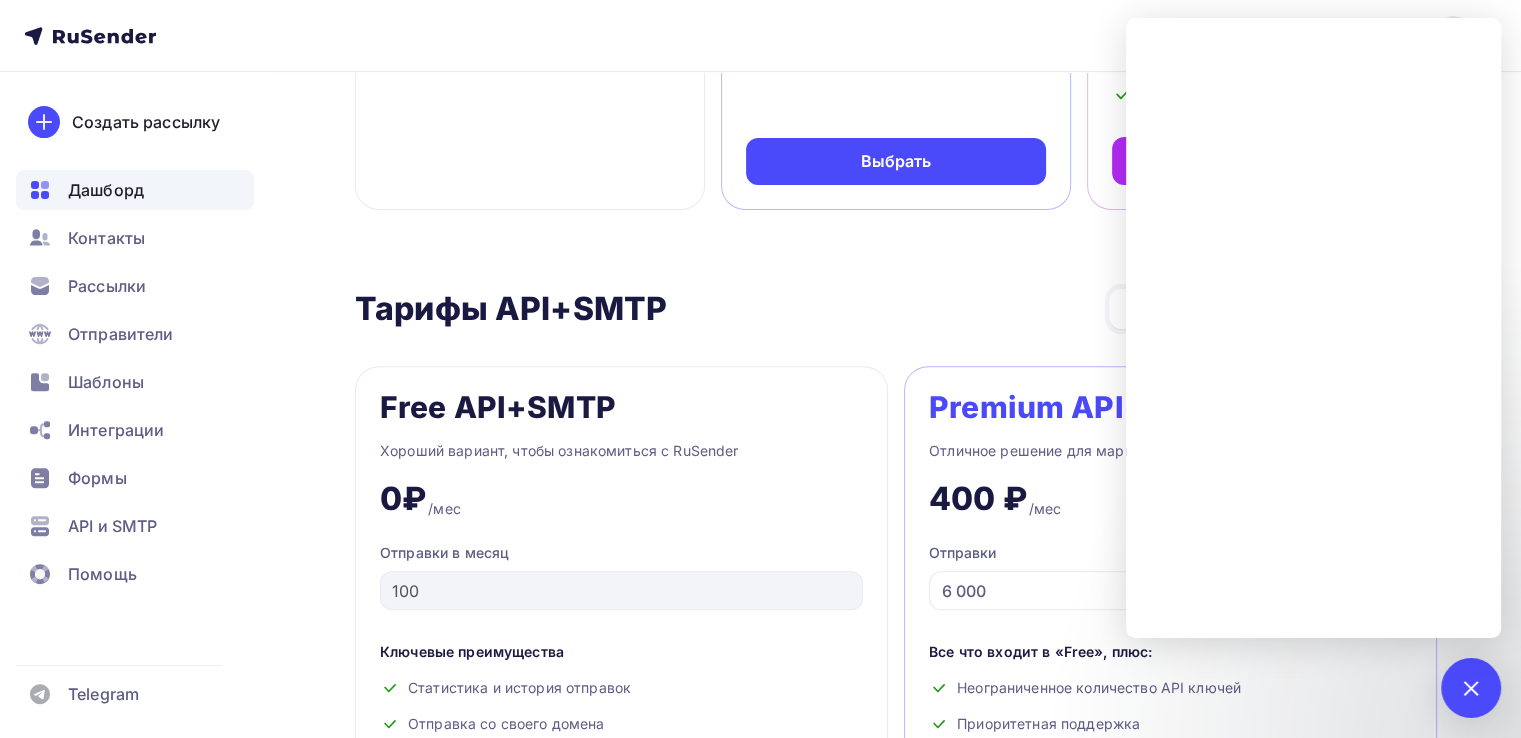 scroll, scrollTop: 600, scrollLeft: 0, axis: vertical 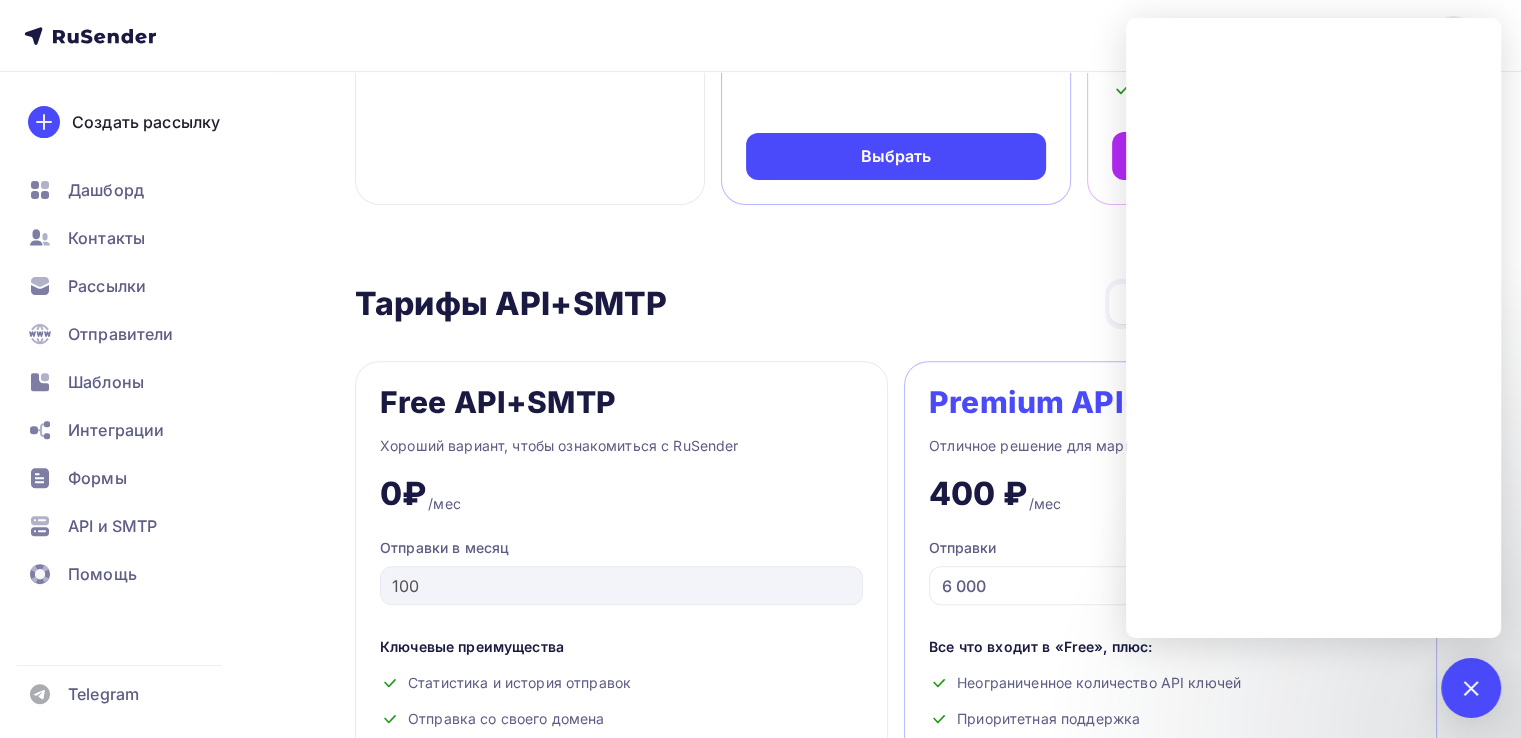 click 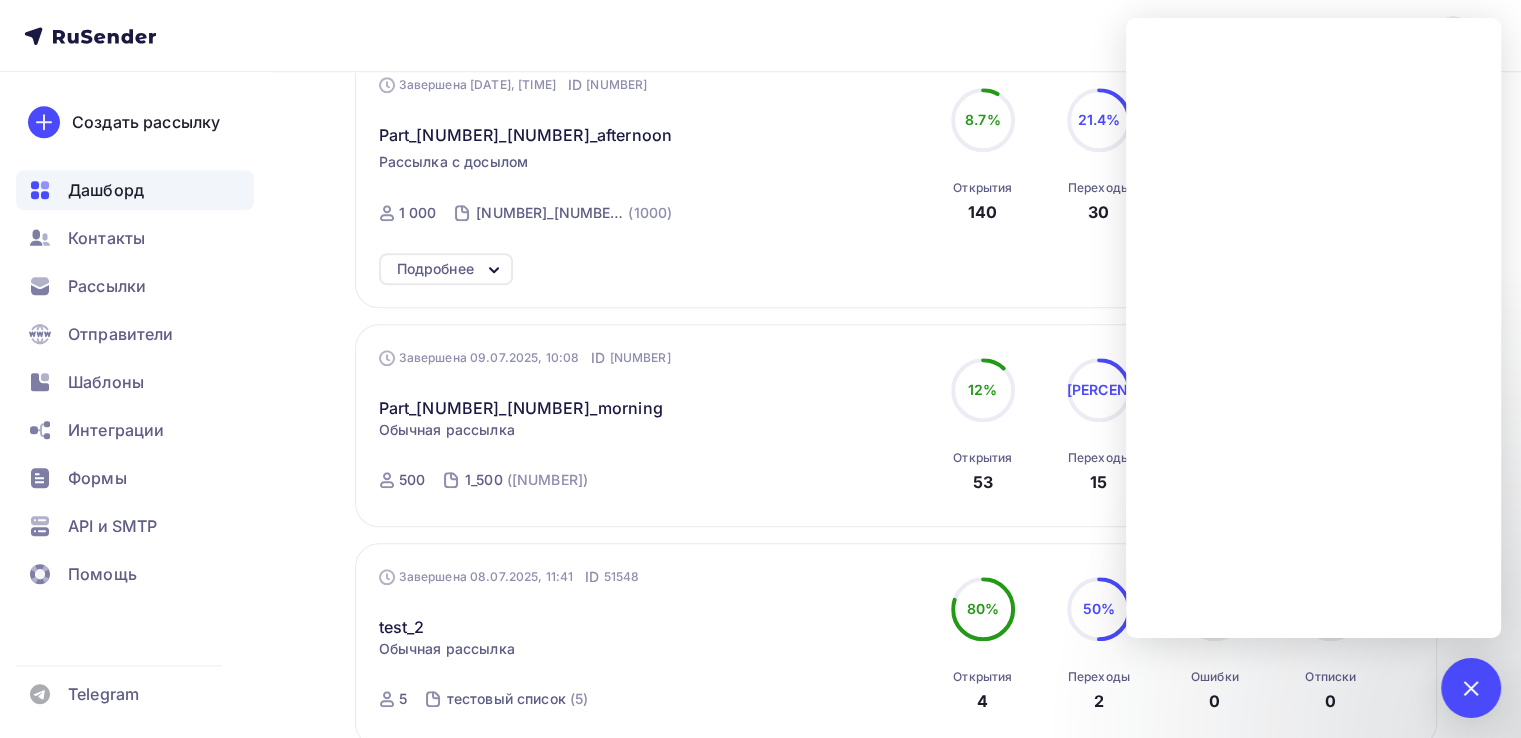 scroll, scrollTop: 1925, scrollLeft: 0, axis: vertical 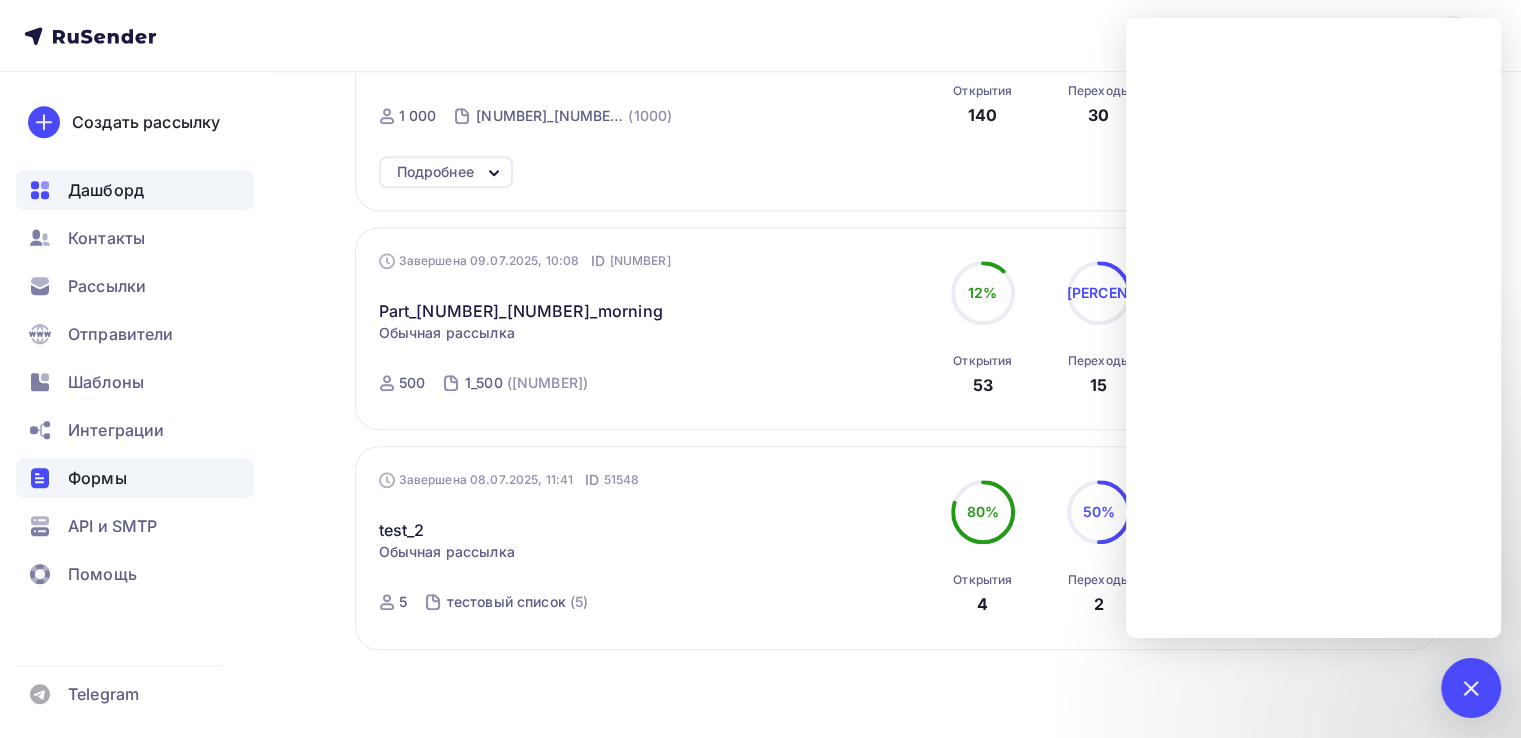 click on "Формы" at bounding box center [135, 478] 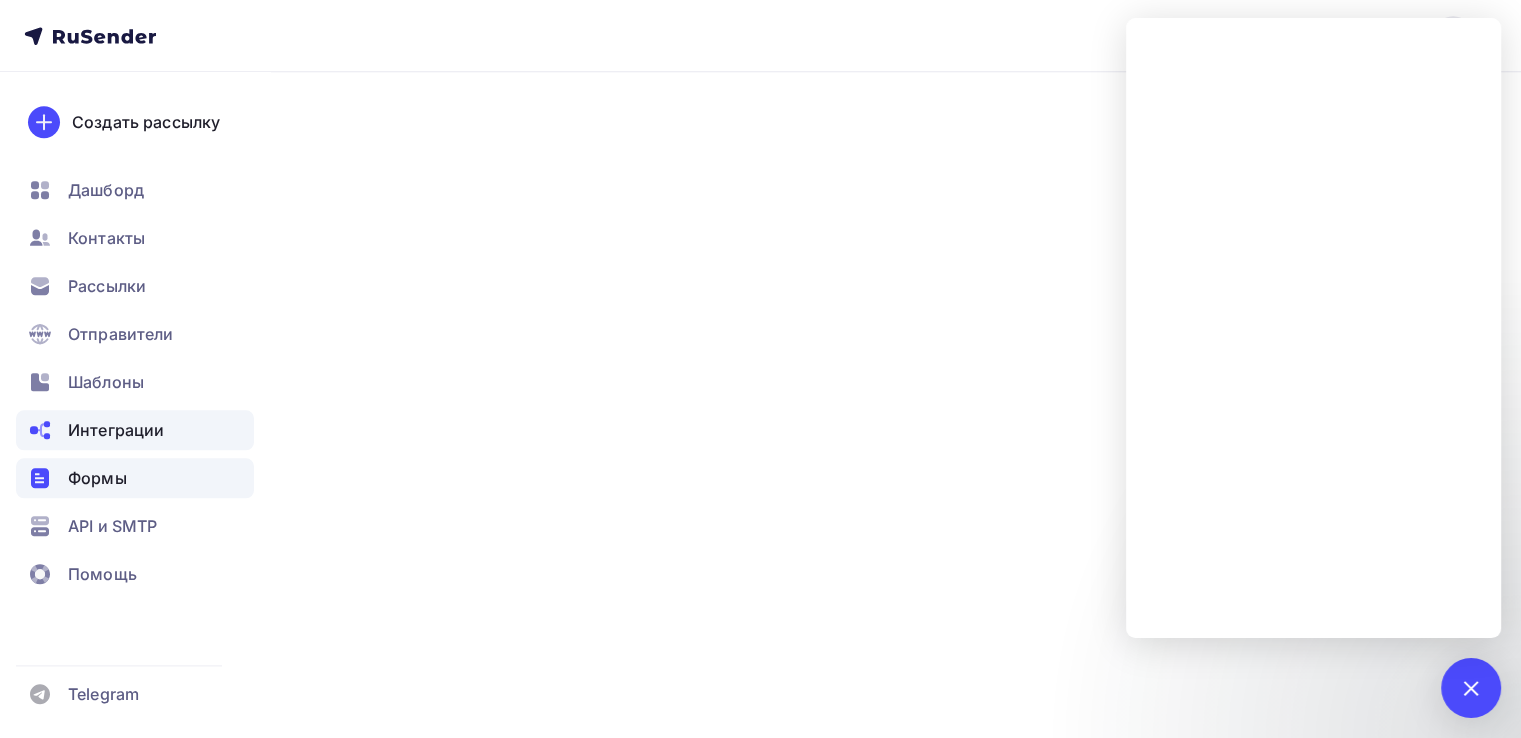 scroll, scrollTop: 0, scrollLeft: 0, axis: both 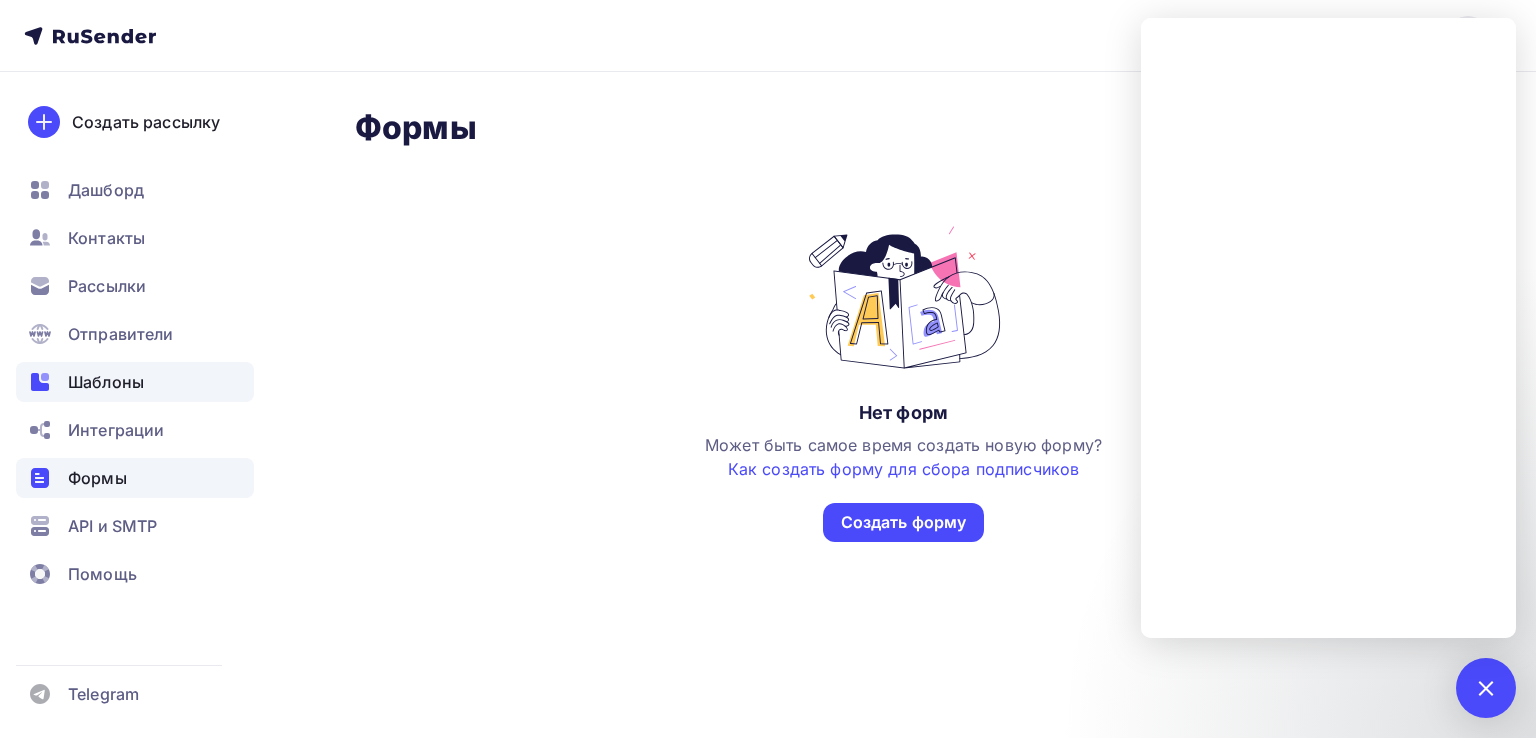 click on "Шаблоны" at bounding box center (106, 382) 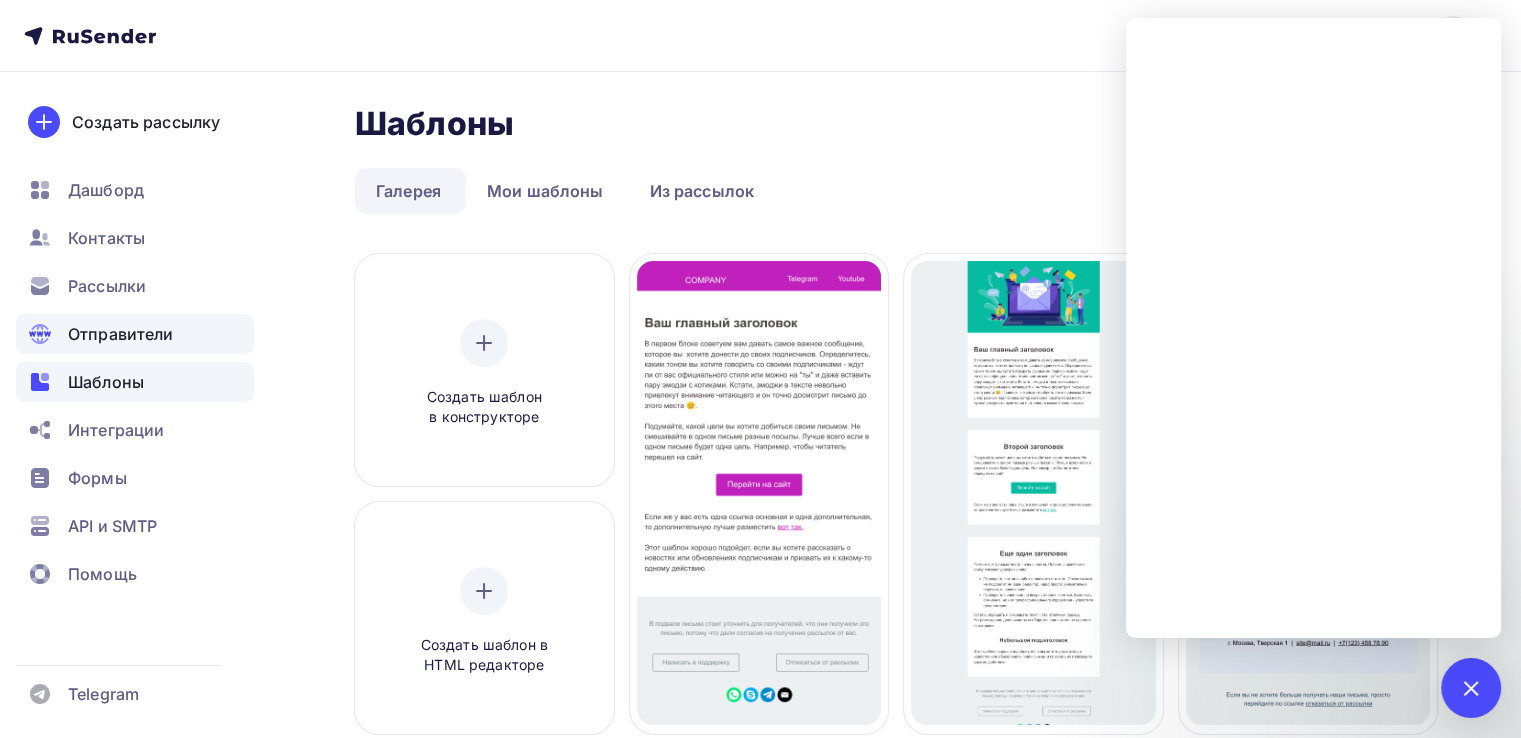 click on "Отправители" at bounding box center [121, 334] 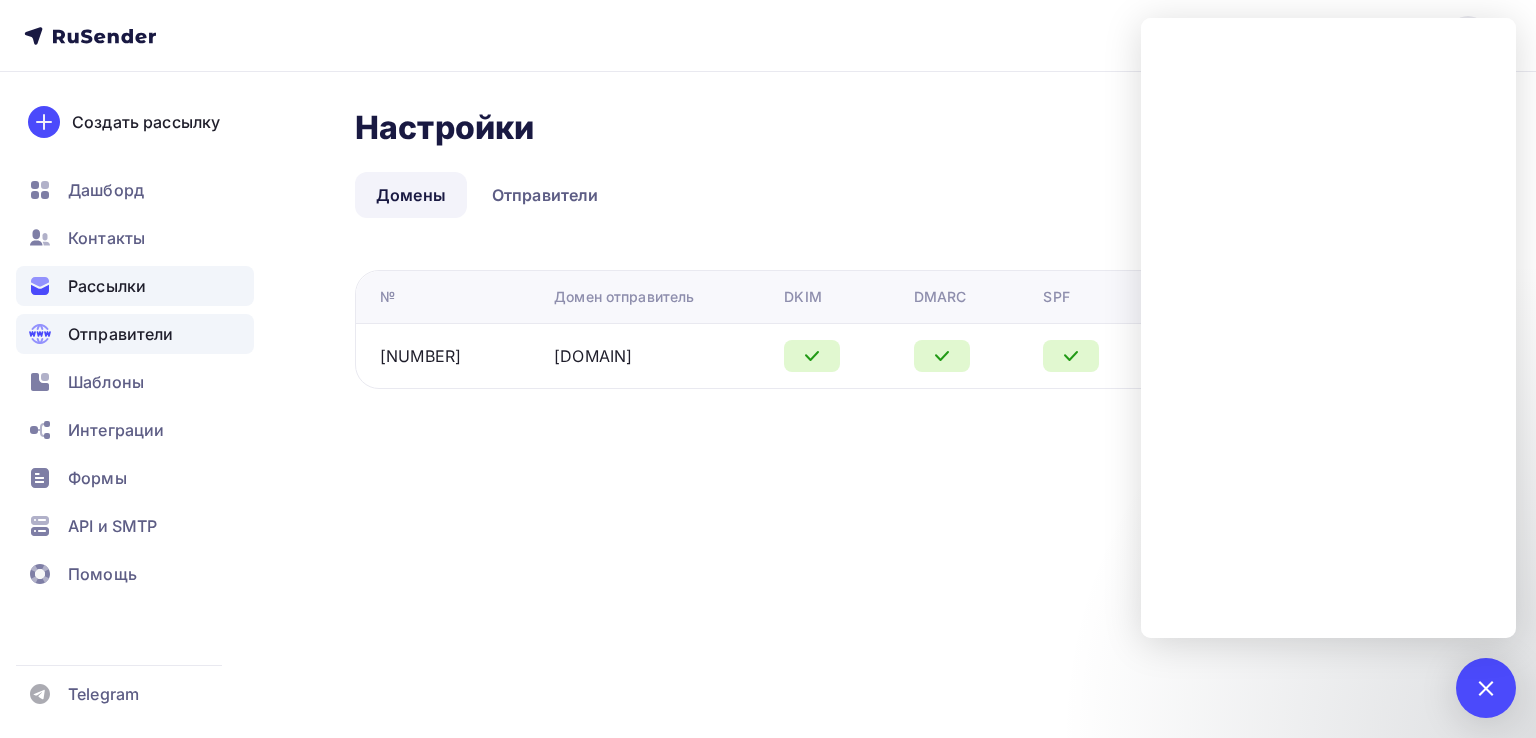 click on "Рассылки" at bounding box center [107, 286] 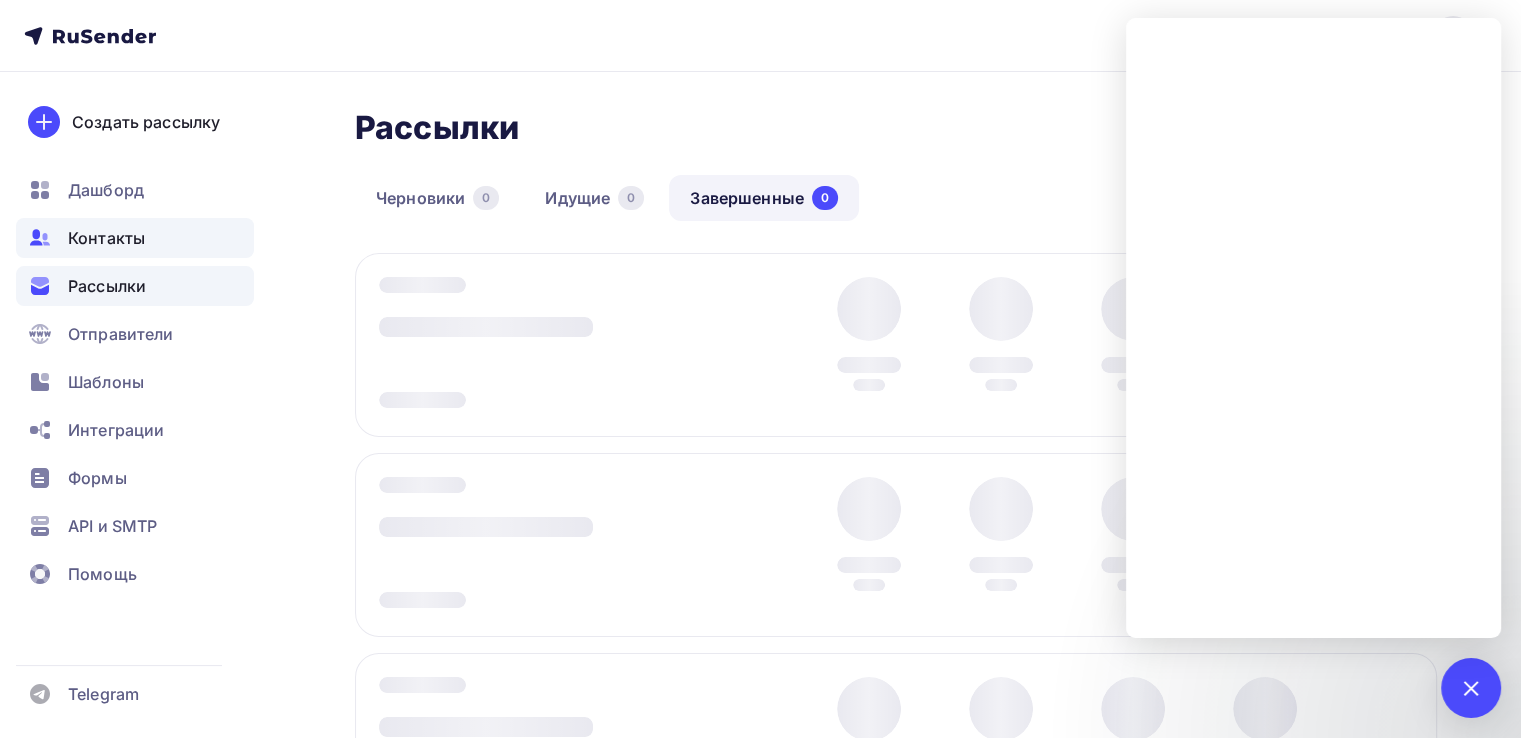 click on "Контакты" at bounding box center (106, 238) 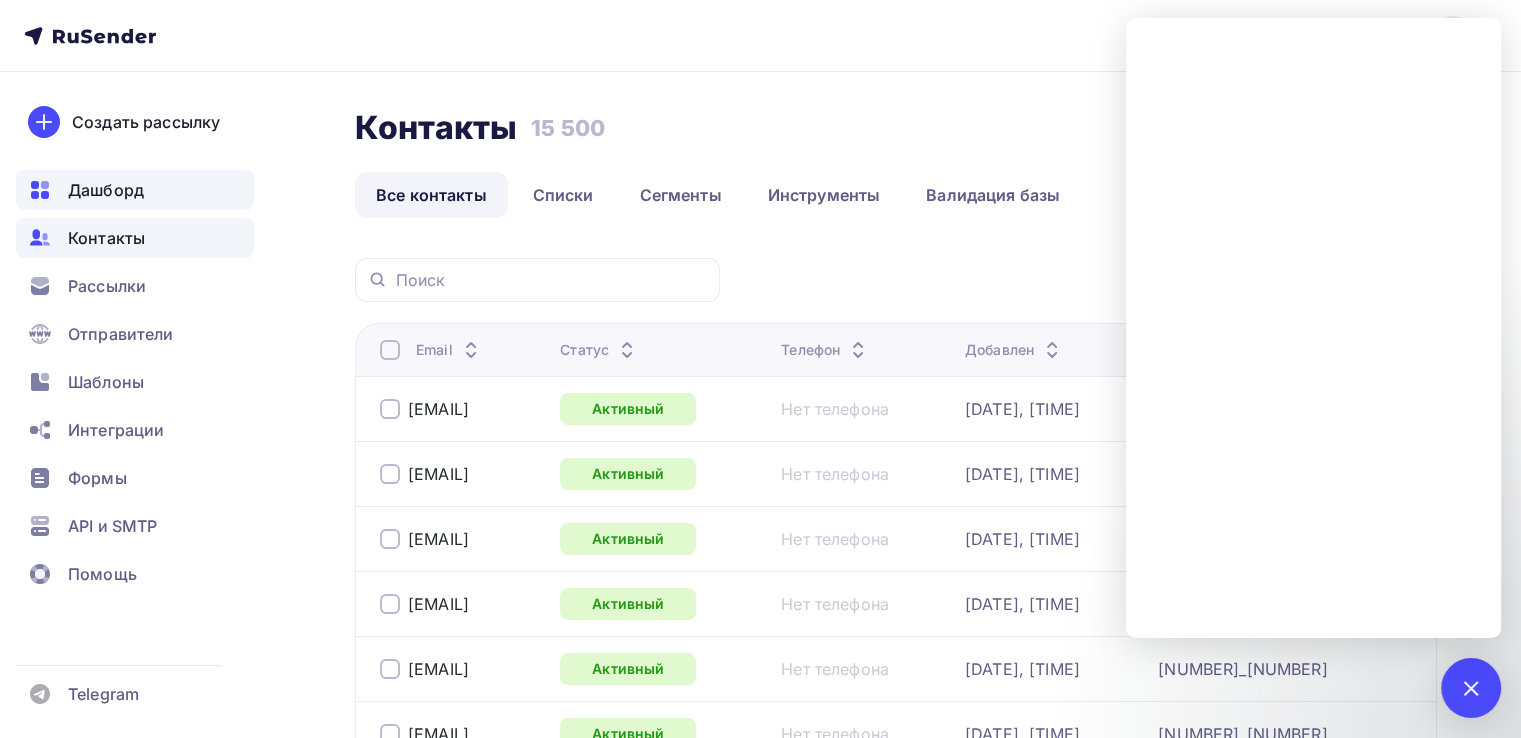 click on "Дашборд" at bounding box center [106, 190] 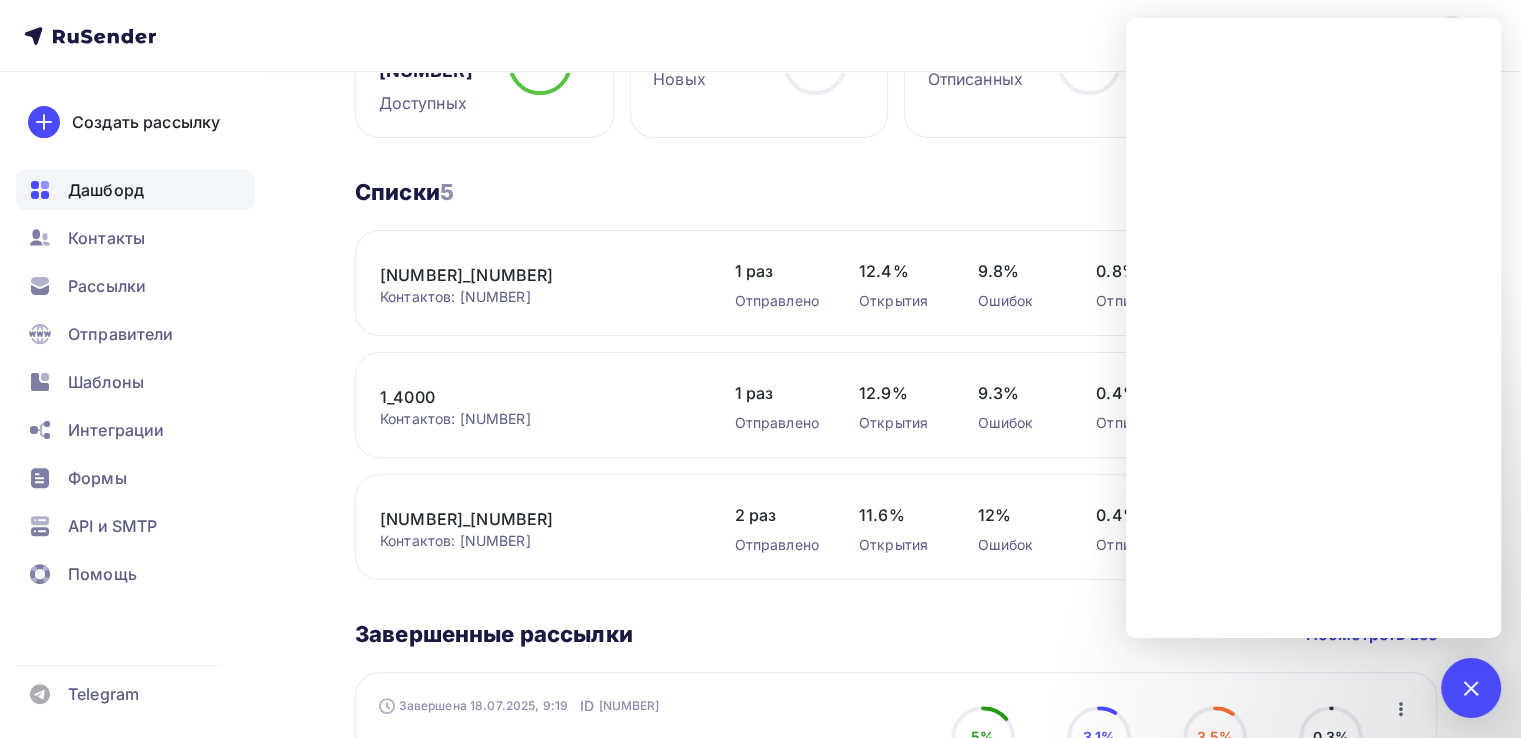 scroll, scrollTop: 500, scrollLeft: 0, axis: vertical 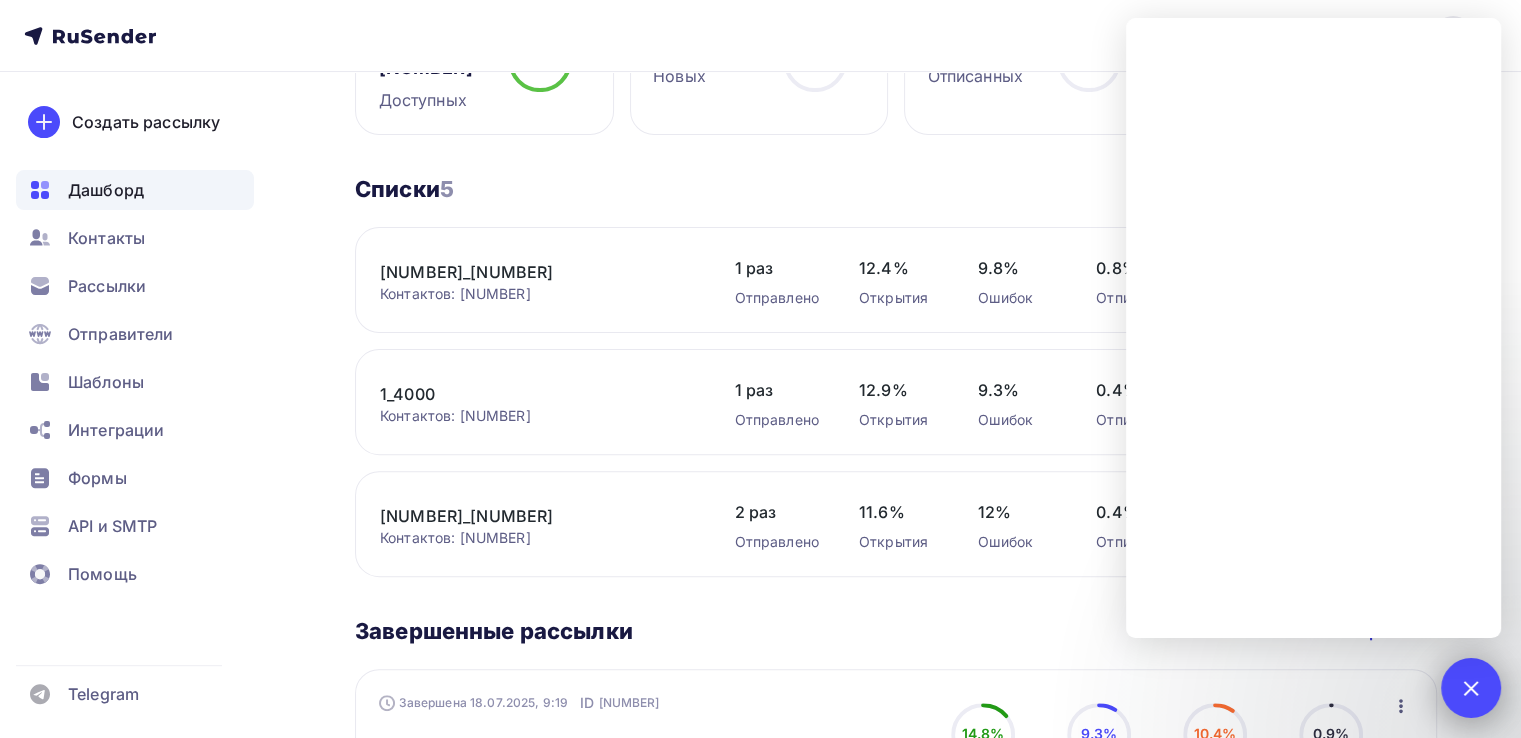 click at bounding box center (1470, 687) 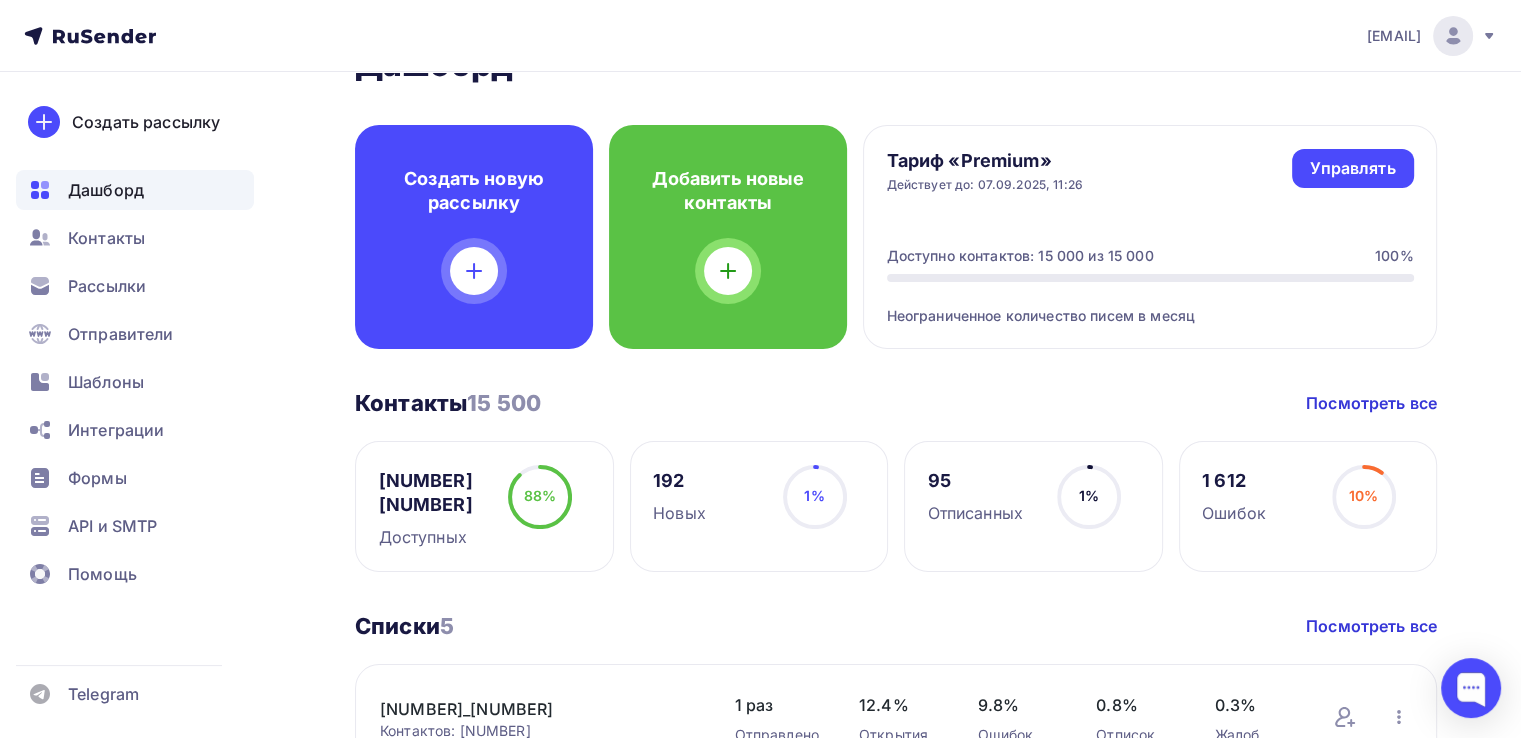 scroll, scrollTop: 0, scrollLeft: 0, axis: both 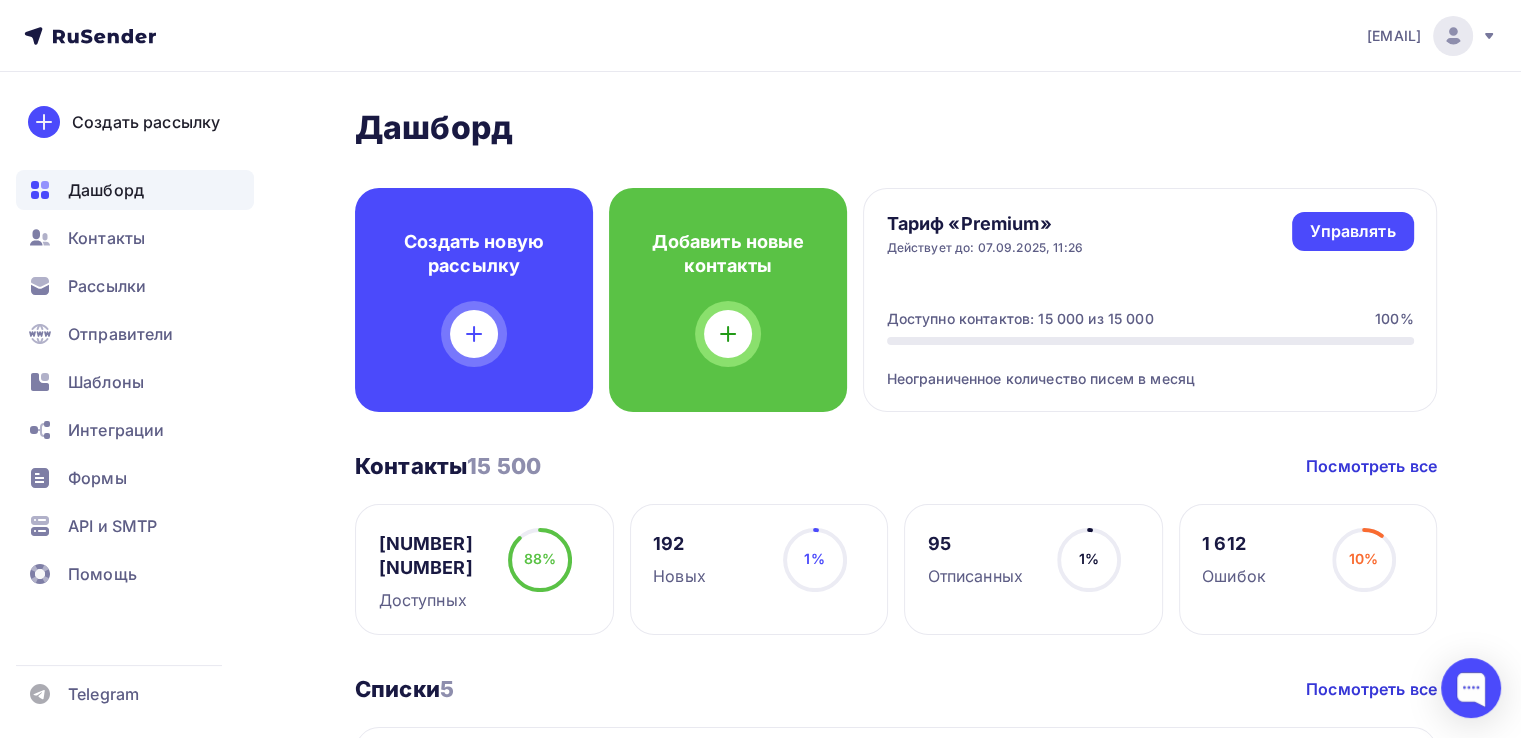click on "[EMAIL]" at bounding box center [1432, 36] 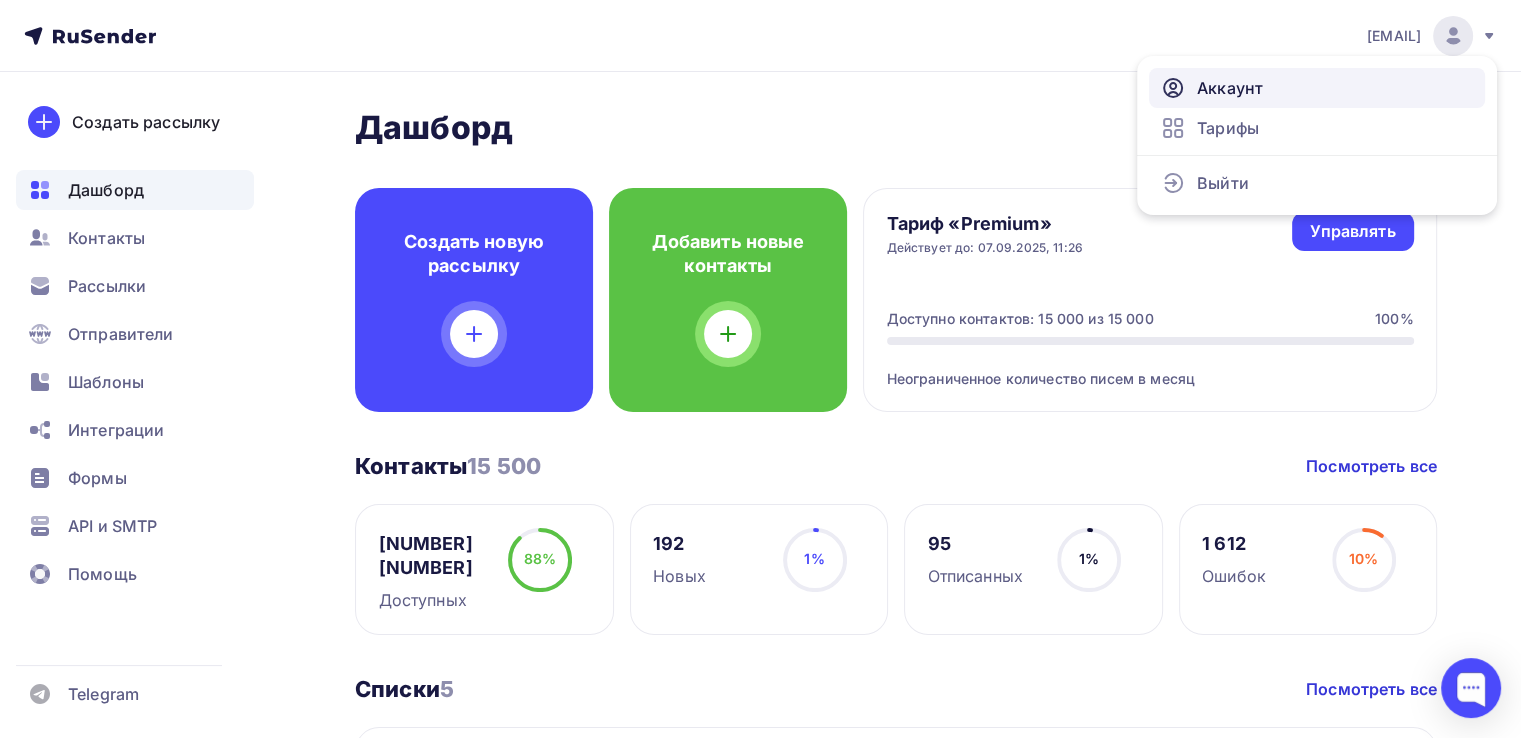 click on "Аккаунт" at bounding box center (1317, 88) 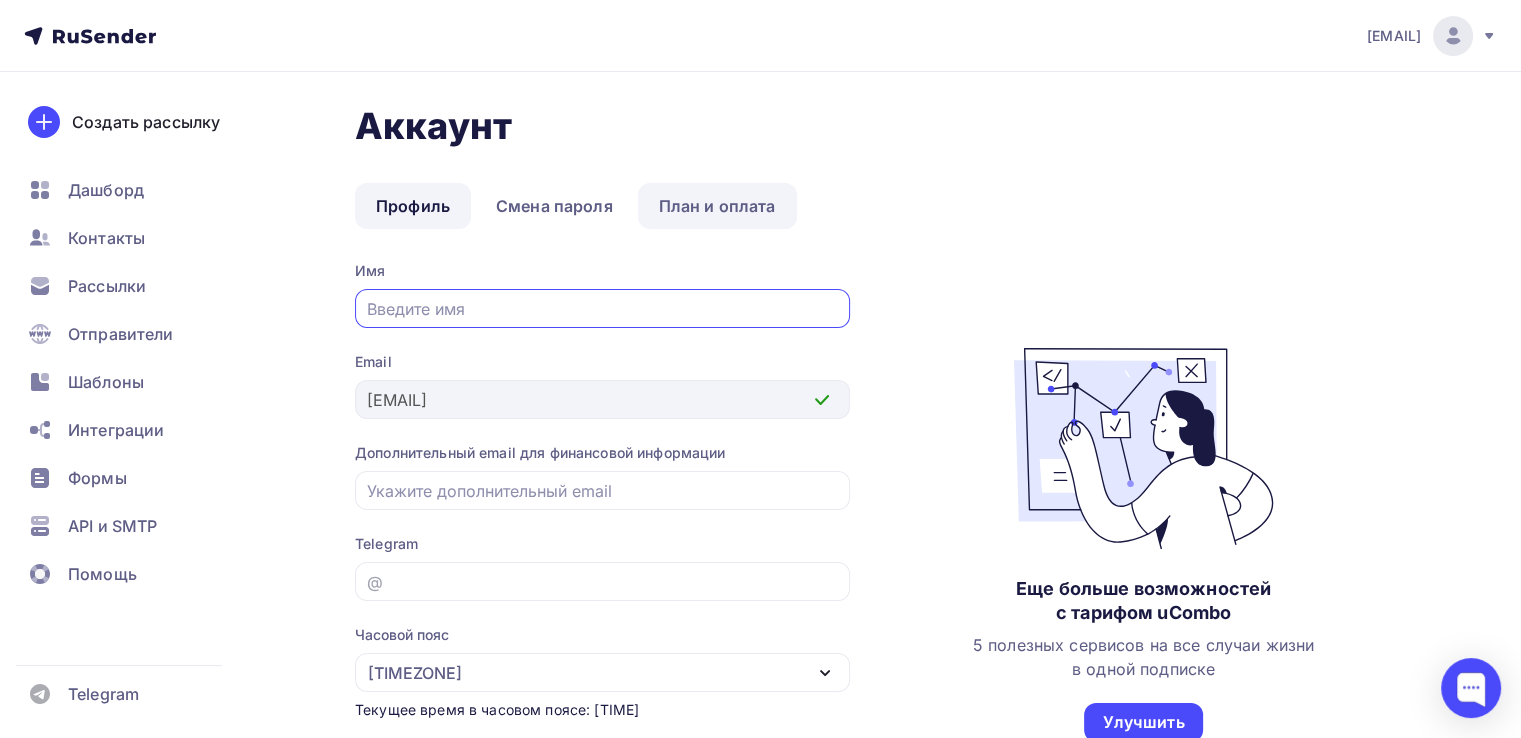 click on "План и оплата" at bounding box center [717, 206] 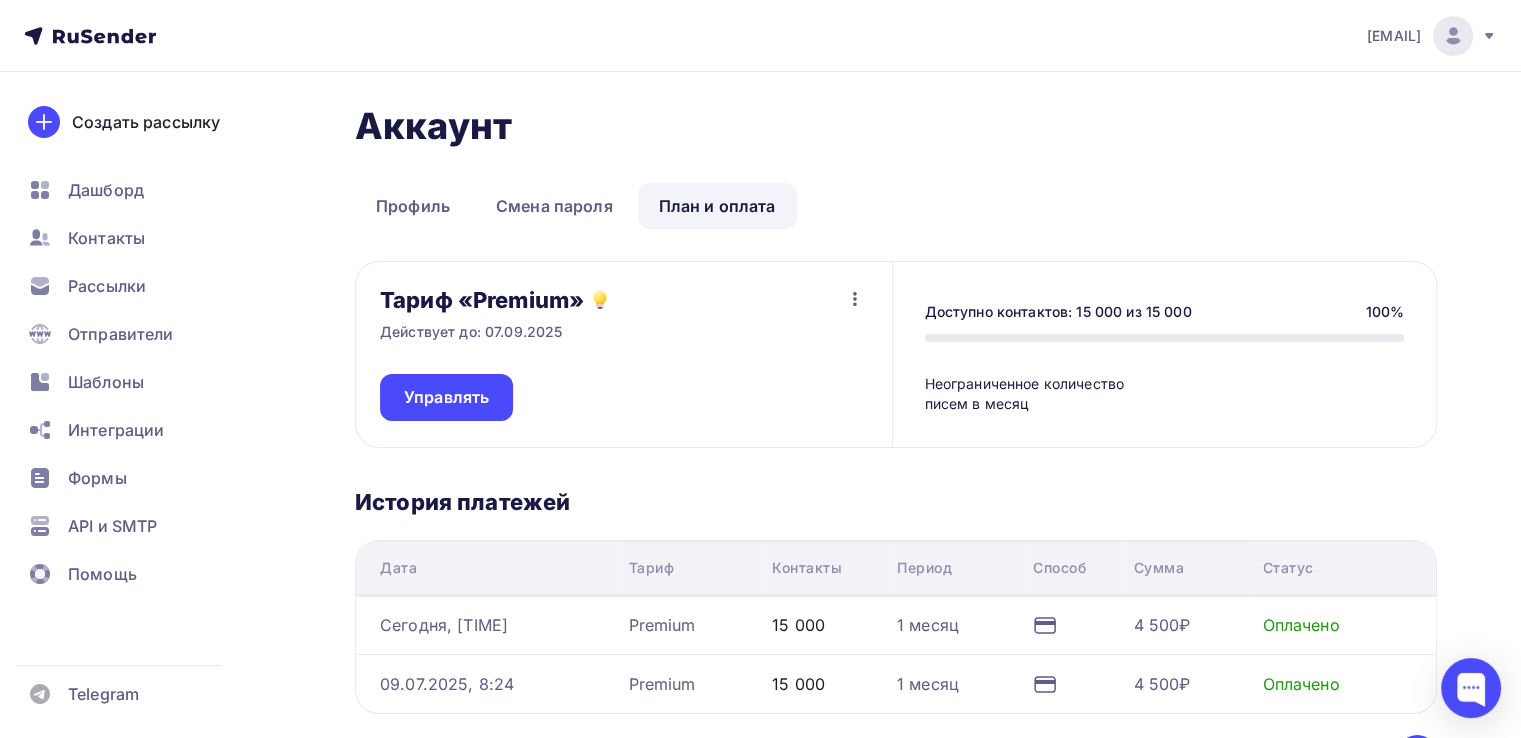click 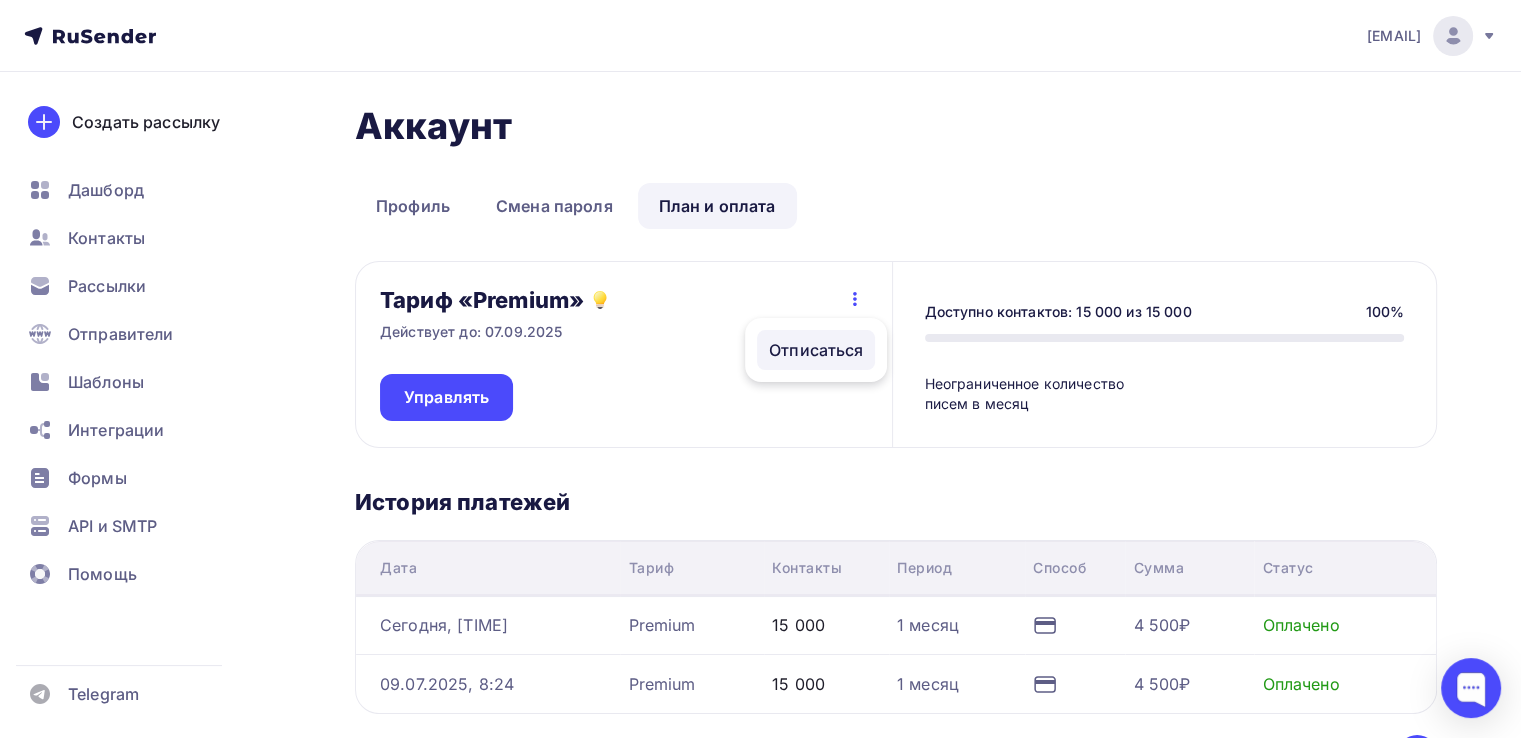 click on "Отписаться" at bounding box center (816, 350) 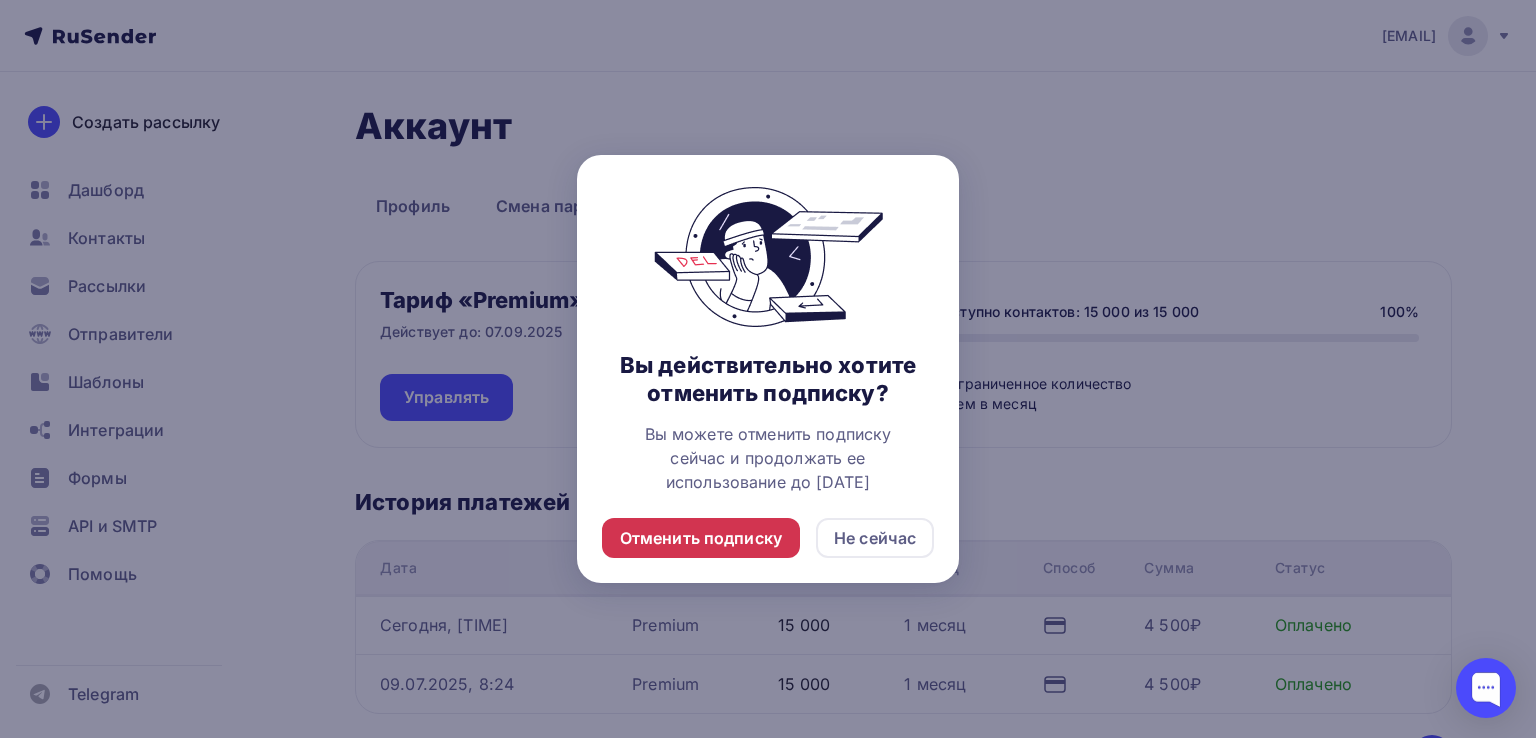 click on "Отменить подписку" at bounding box center (701, 538) 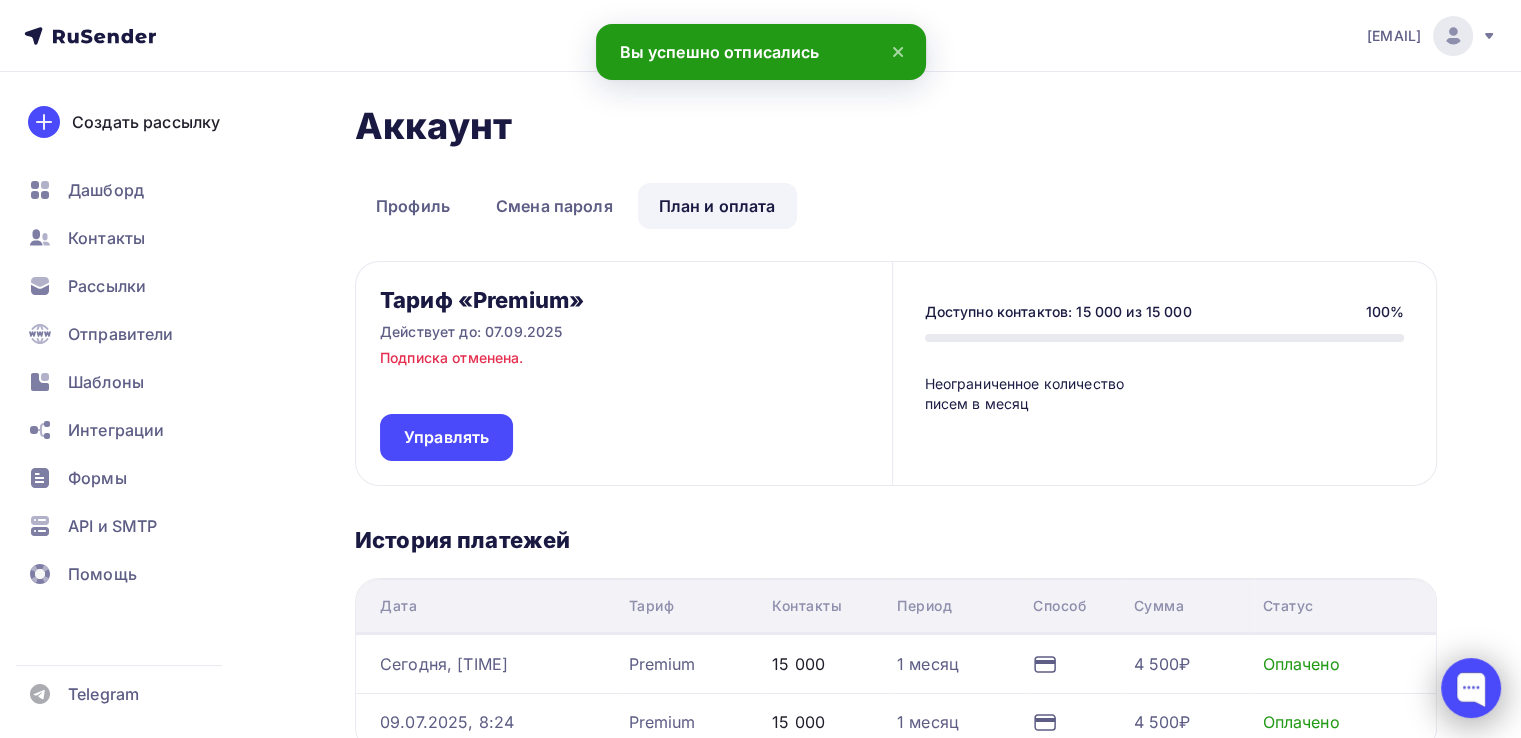click at bounding box center (1471, 688) 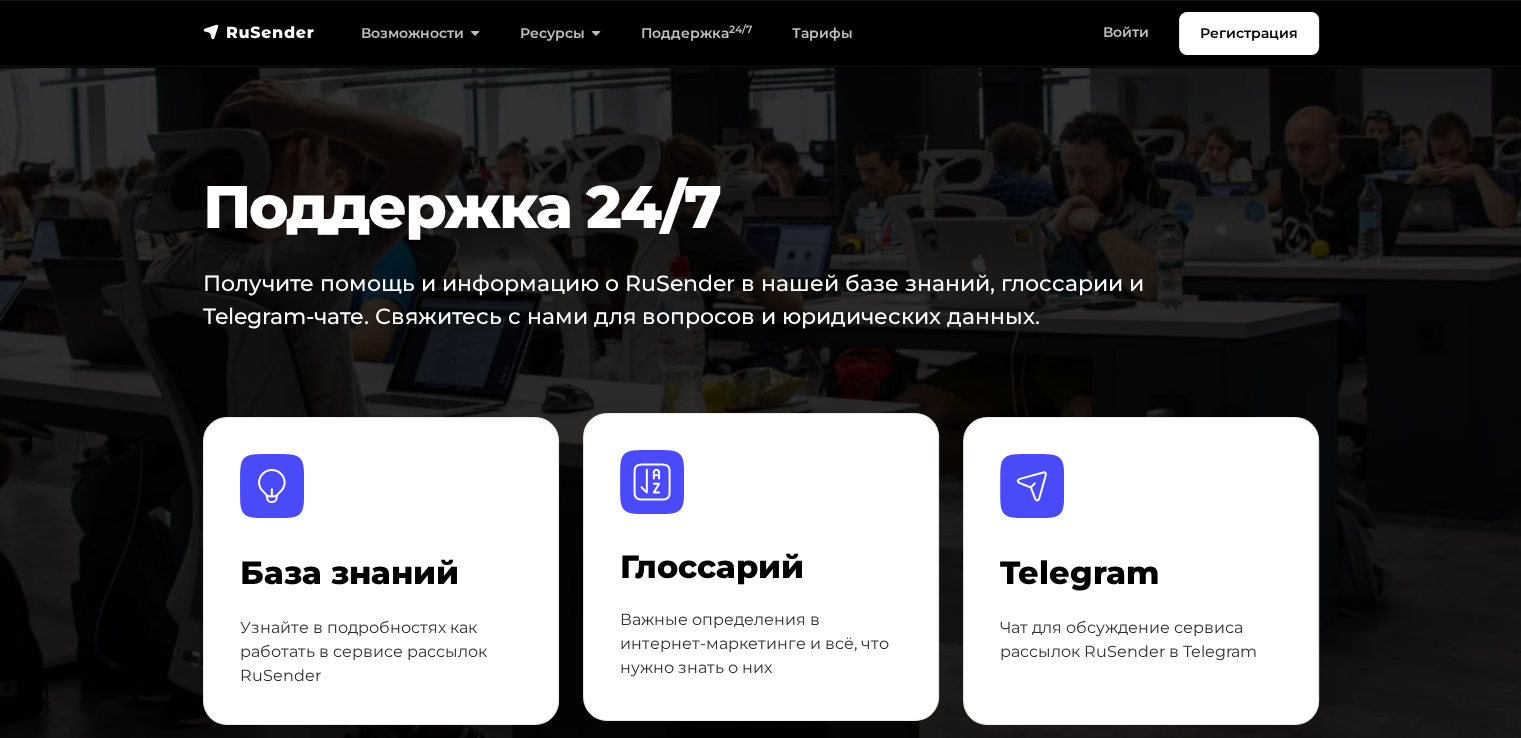 scroll, scrollTop: 800, scrollLeft: 0, axis: vertical 